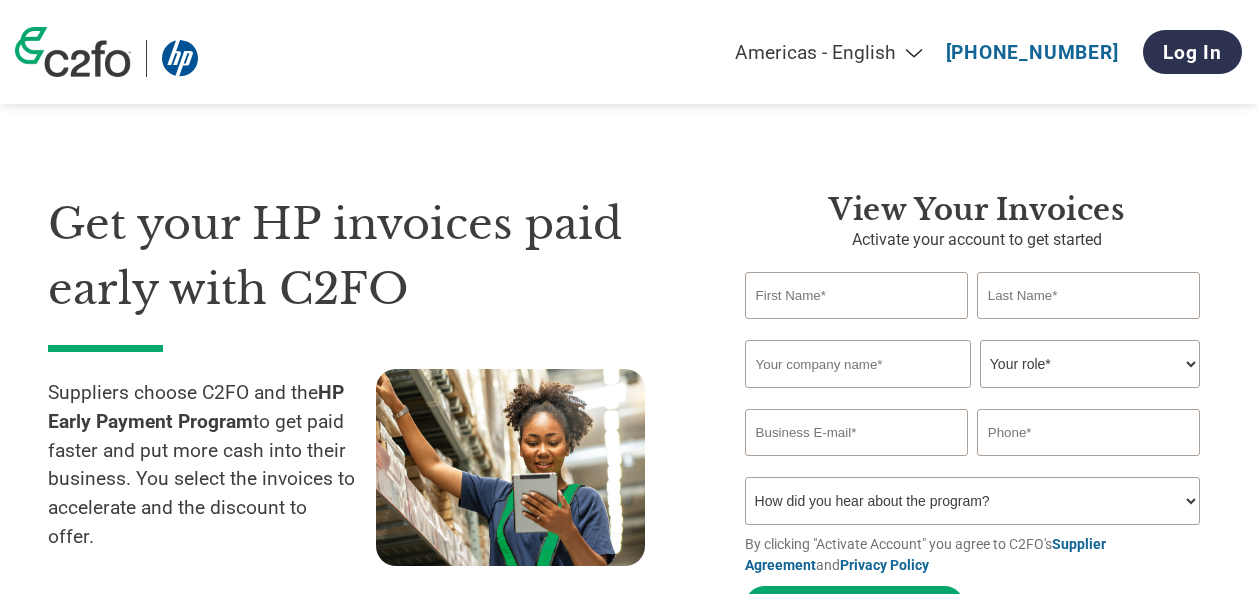 scroll, scrollTop: 0, scrollLeft: 0, axis: both 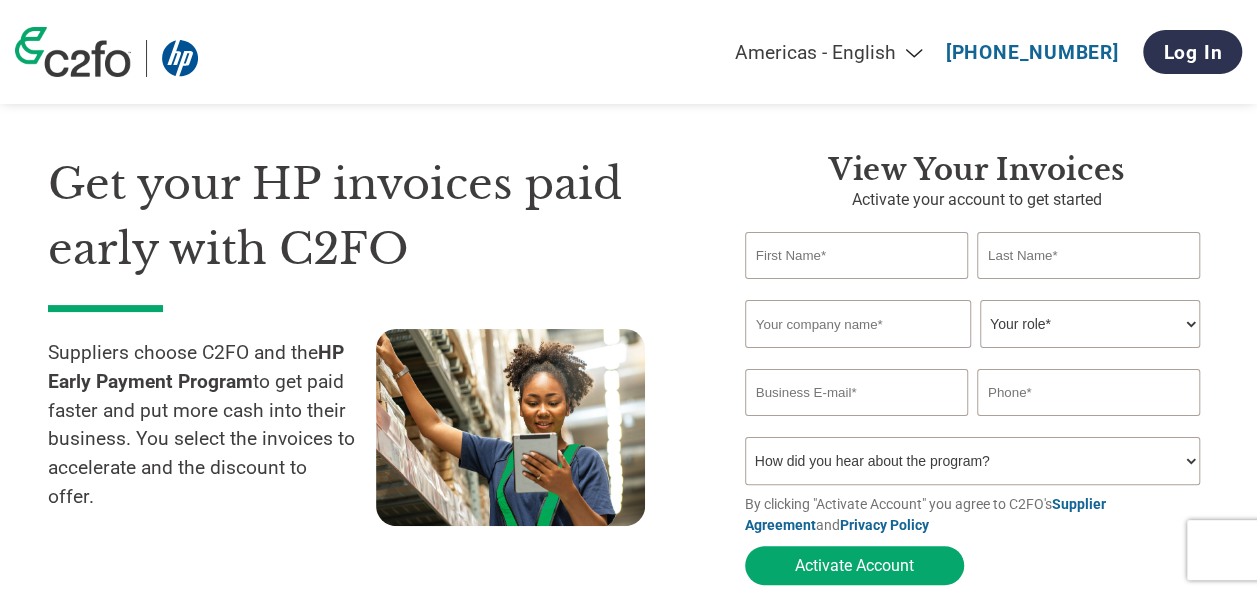 click at bounding box center (856, 255) 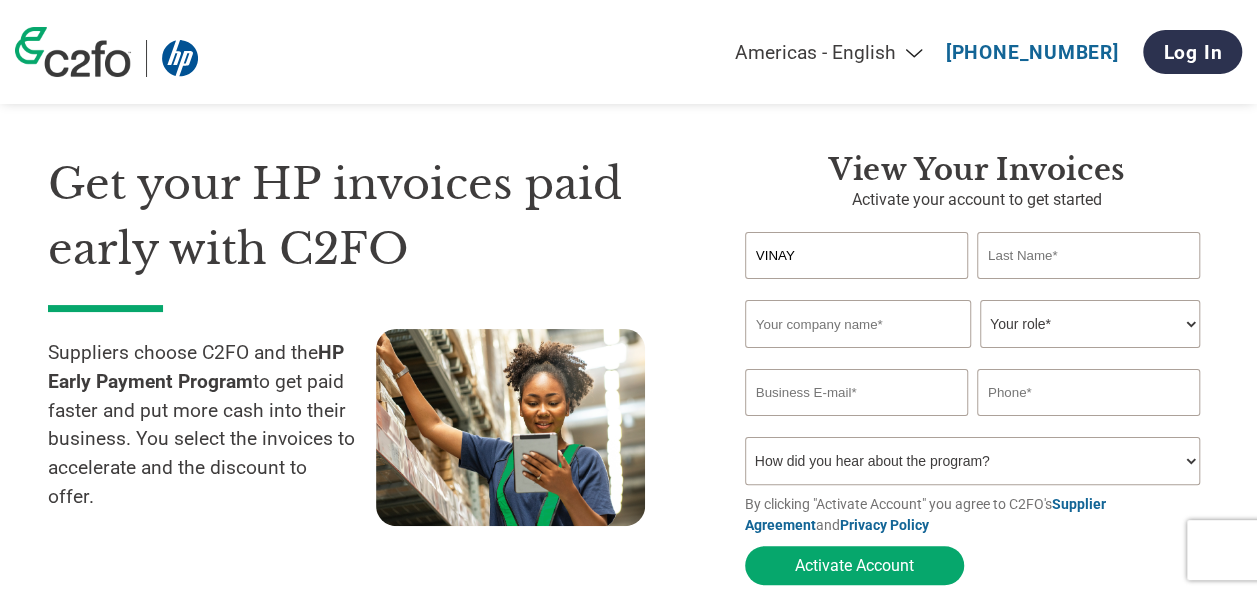 drag, startPoint x: 842, startPoint y: 246, endPoint x: 1130, endPoint y: 254, distance: 288.11108 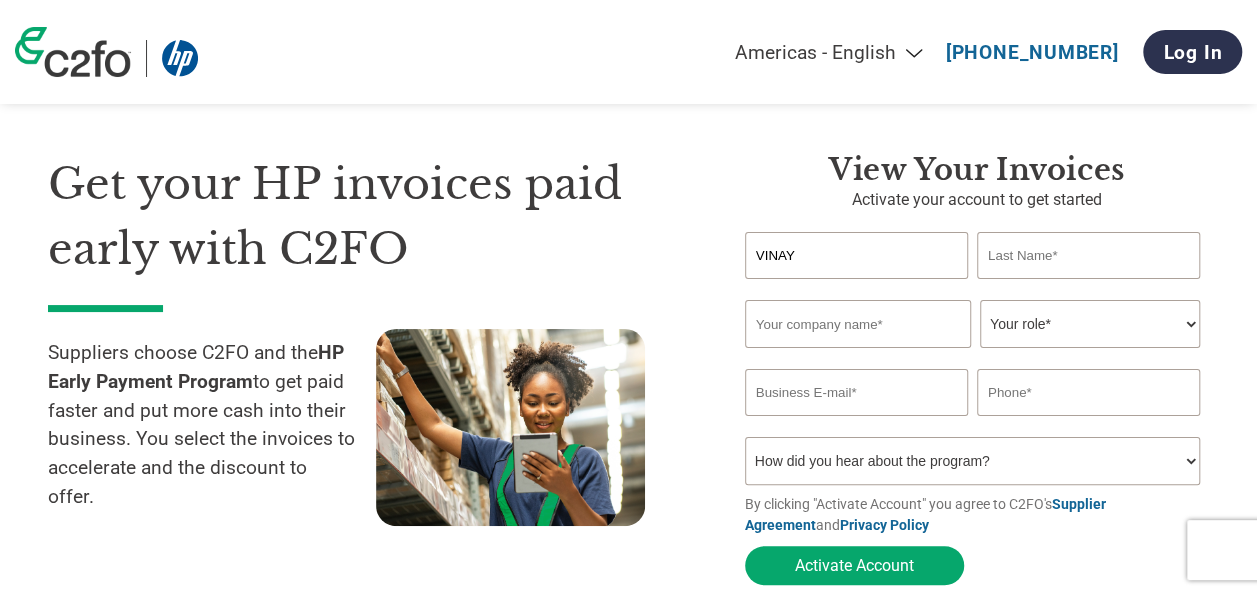 click on "VINAY" at bounding box center (977, 255) 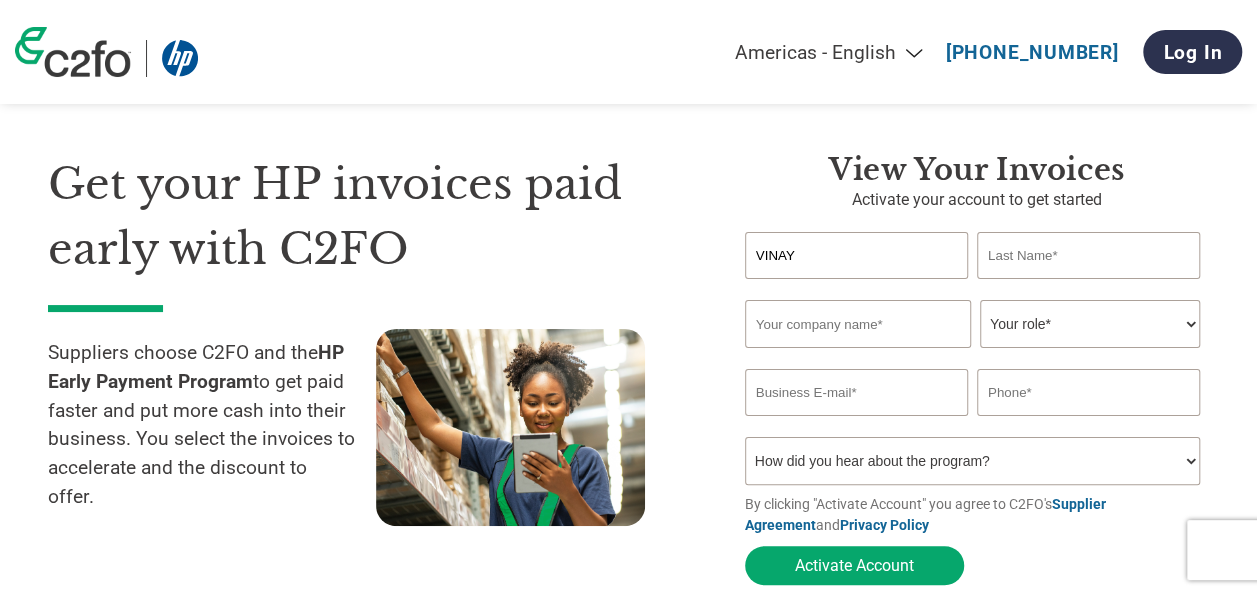 type on "VINAY" 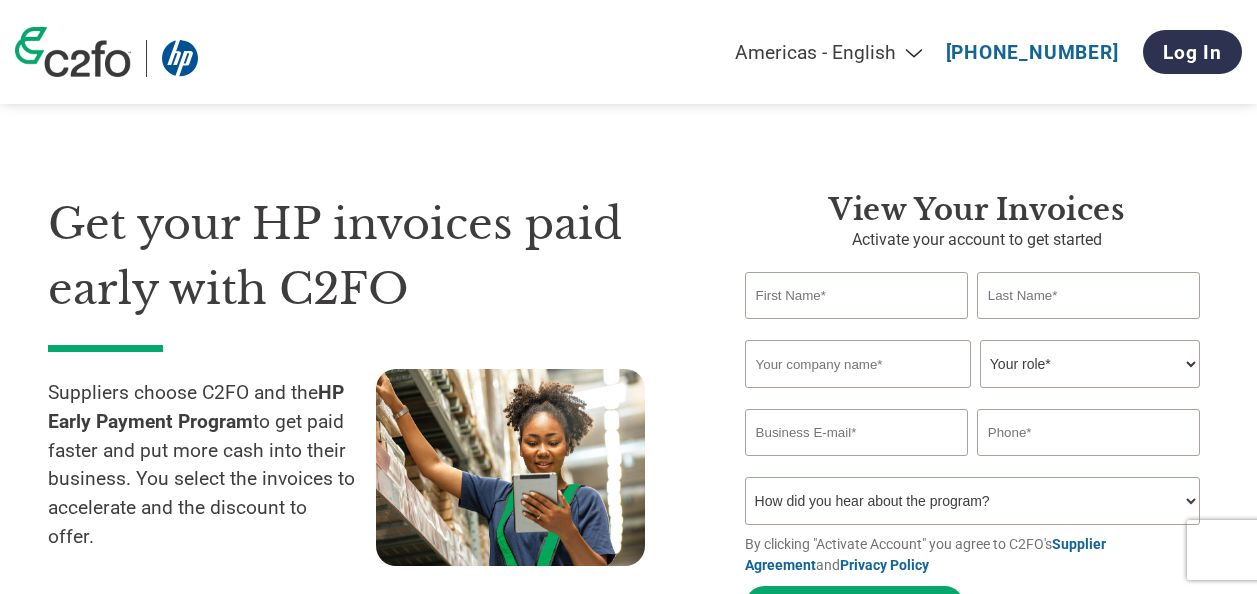 scroll, scrollTop: 0, scrollLeft: 0, axis: both 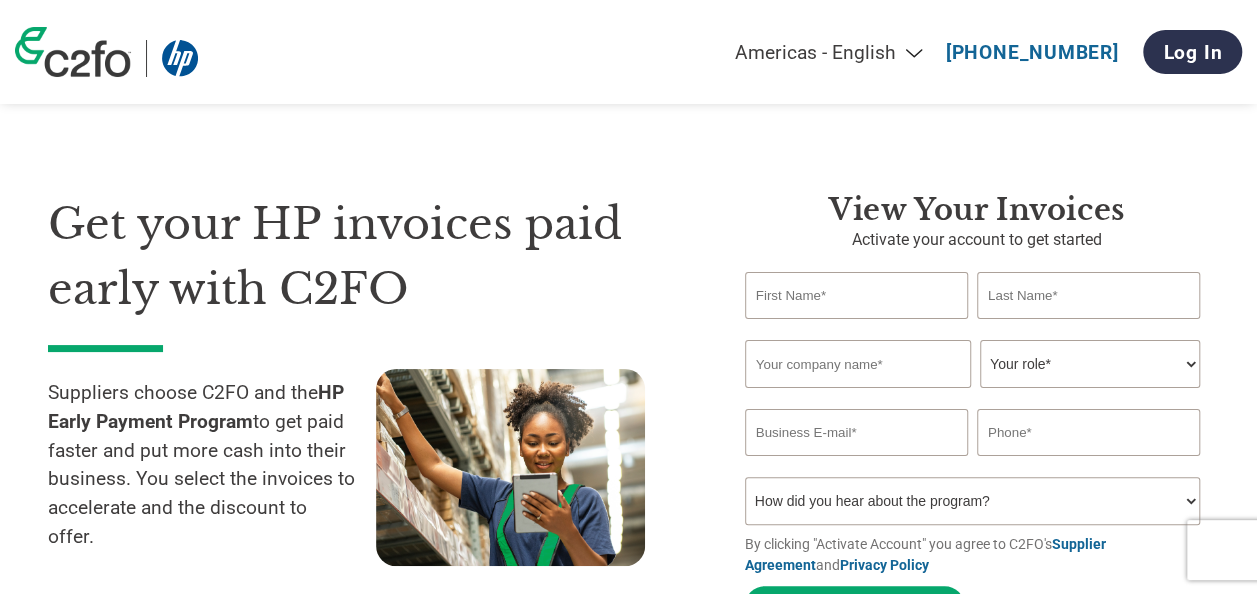 click at bounding box center [856, 295] 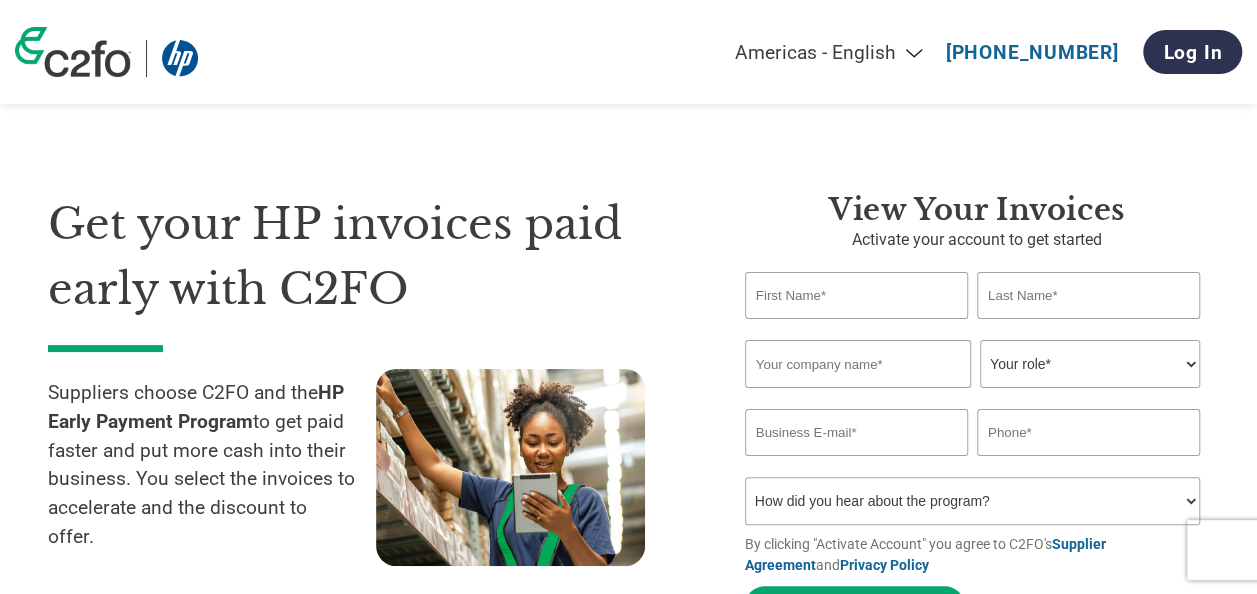 type on "vinay" 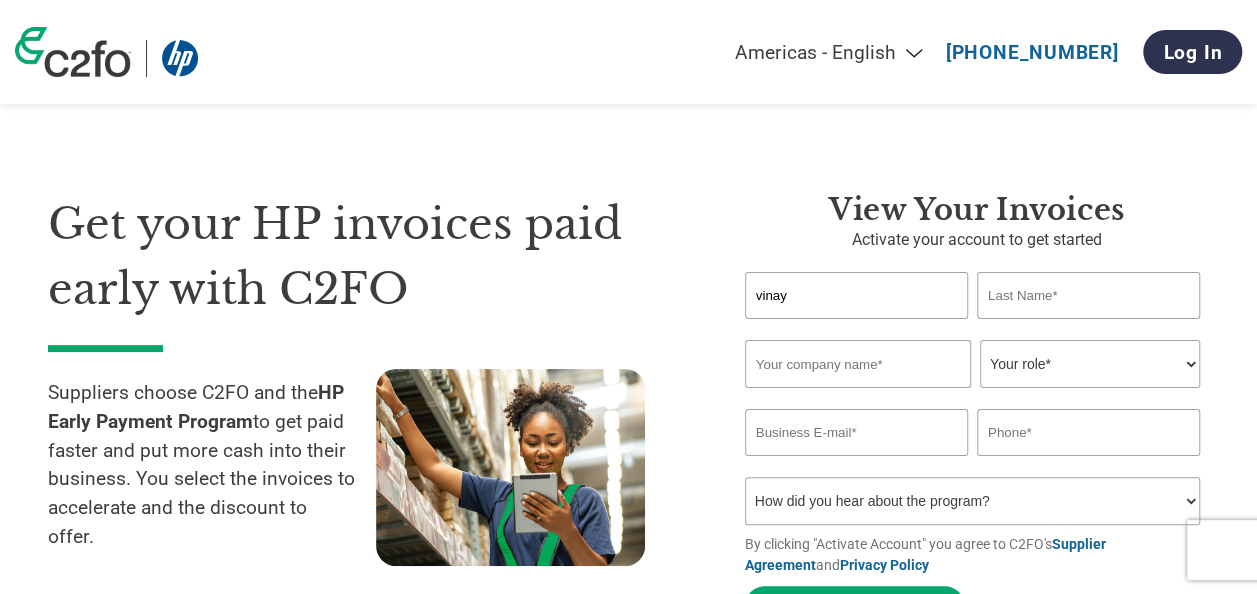 type on "BR" 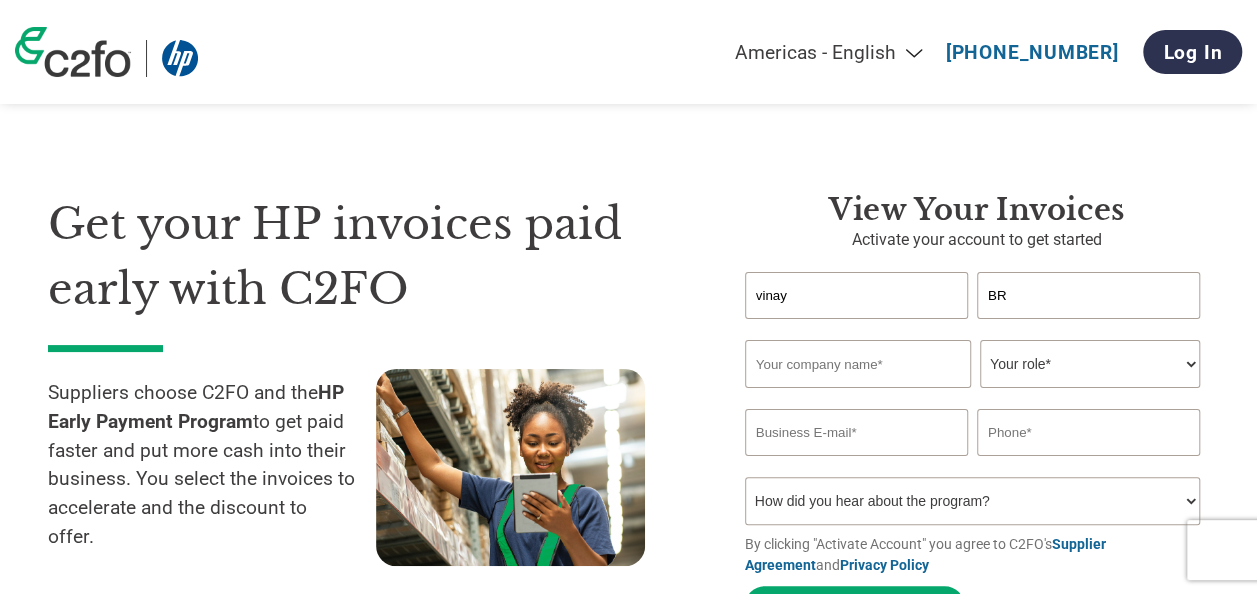 type on "SIDDHI VINAYAKA NETWORKING SOLUTIONS" 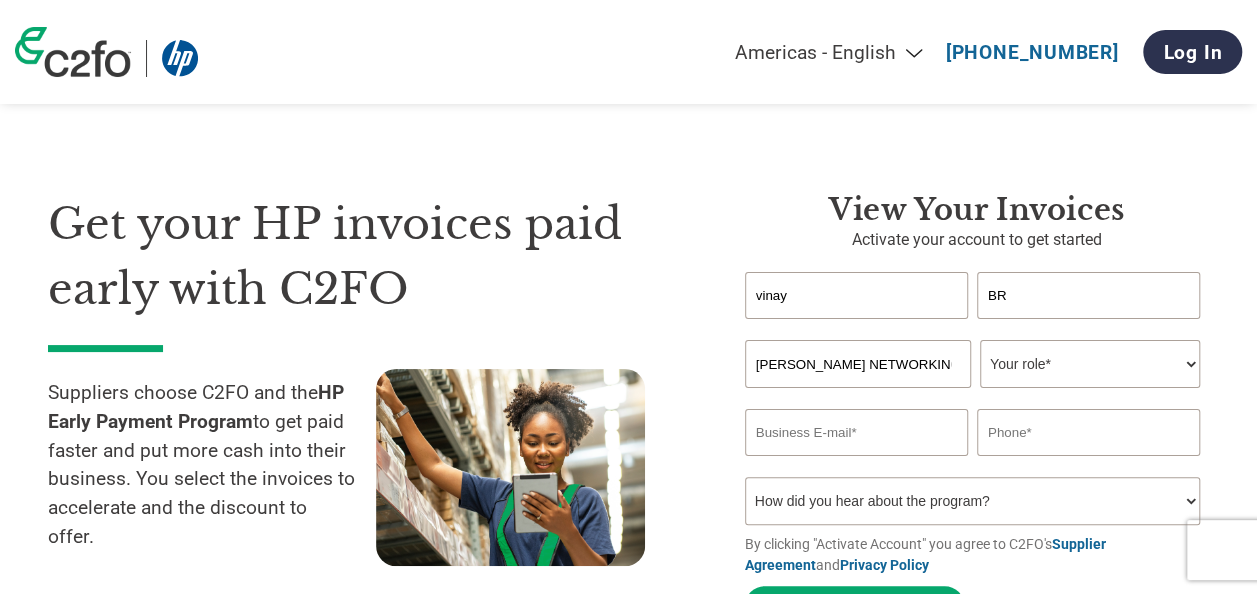 type on "vinaygowdabr1@gmail.com" 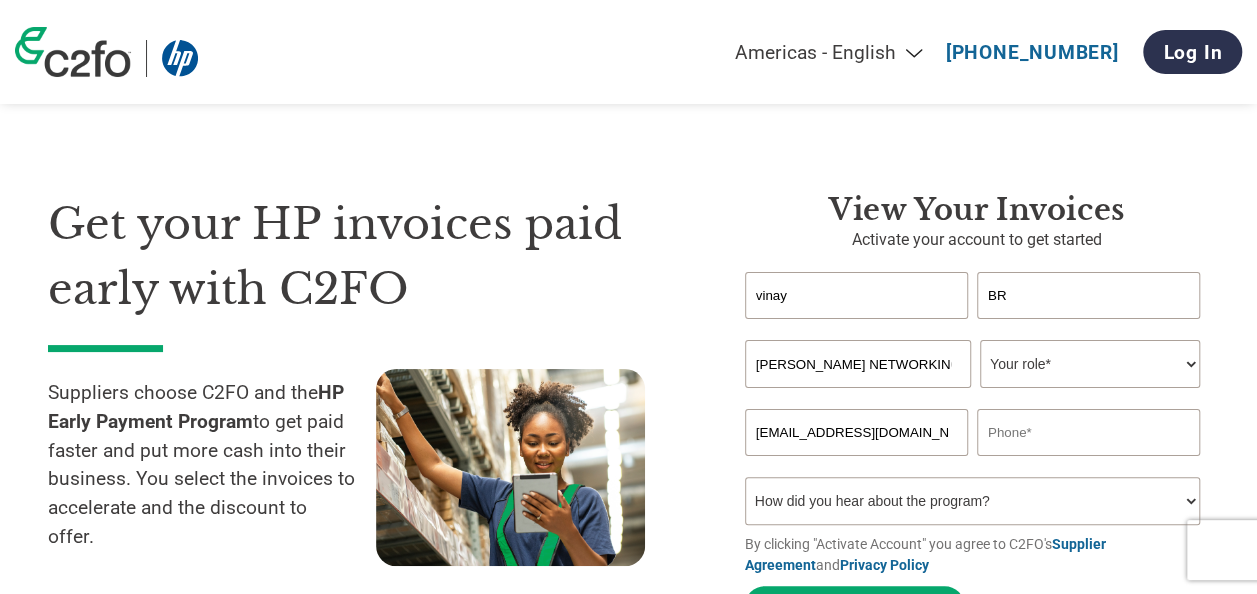 type on "6362916553" 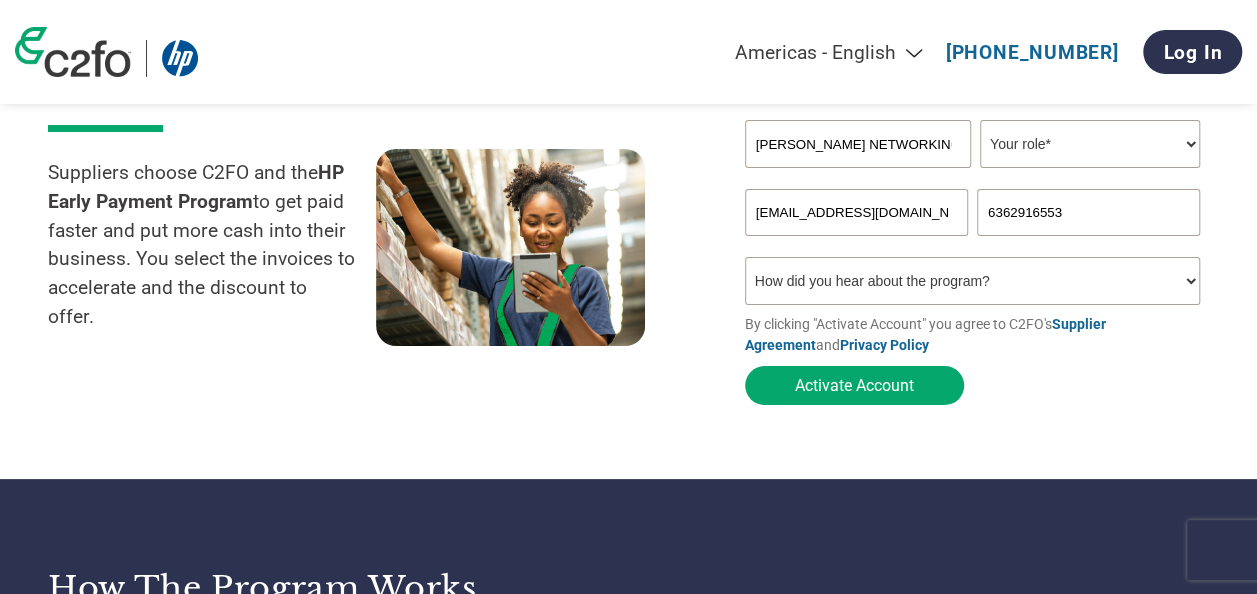 scroll, scrollTop: 240, scrollLeft: 0, axis: vertical 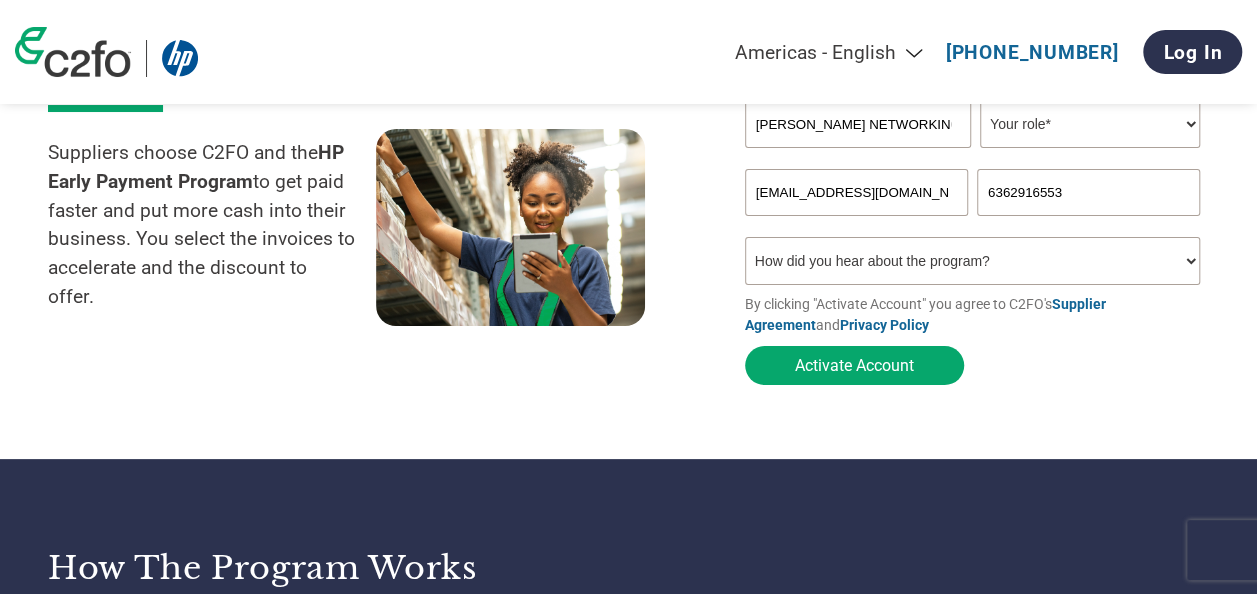 click on "How did you hear about the program? Received a letter Email Social Media Online Search Family/Friend/Acquaintance At an event Other" at bounding box center (972, 261) 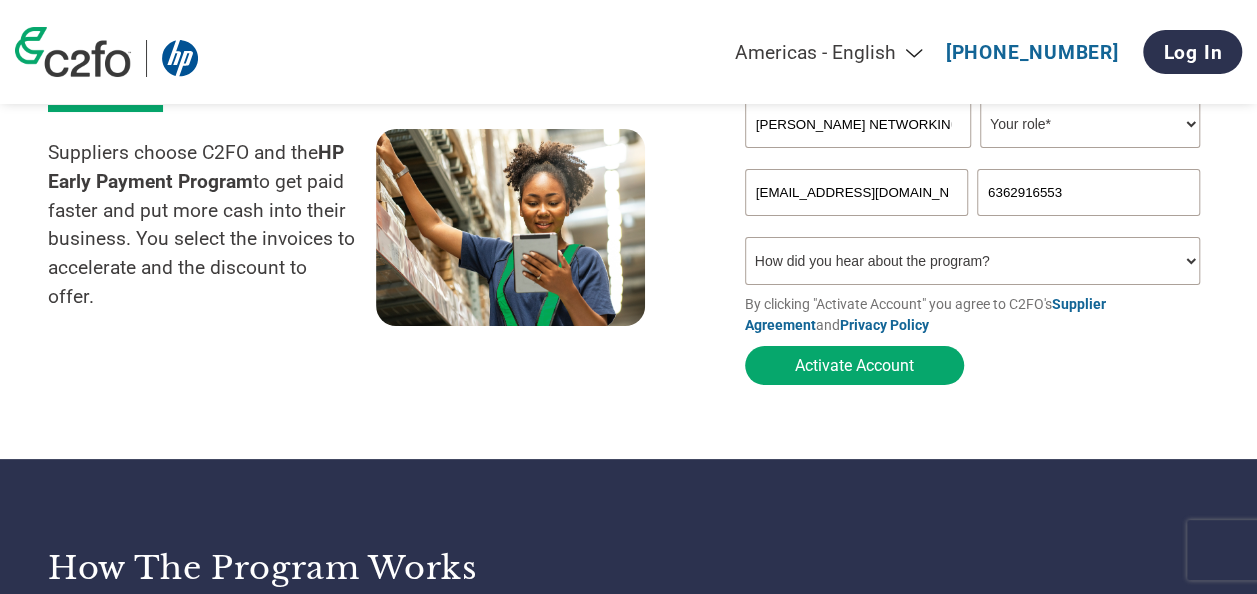 click on "How did you hear about the program? Received a letter Email Social Media Online Search Family/Friend/Acquaintance At an event Other" at bounding box center [972, 261] 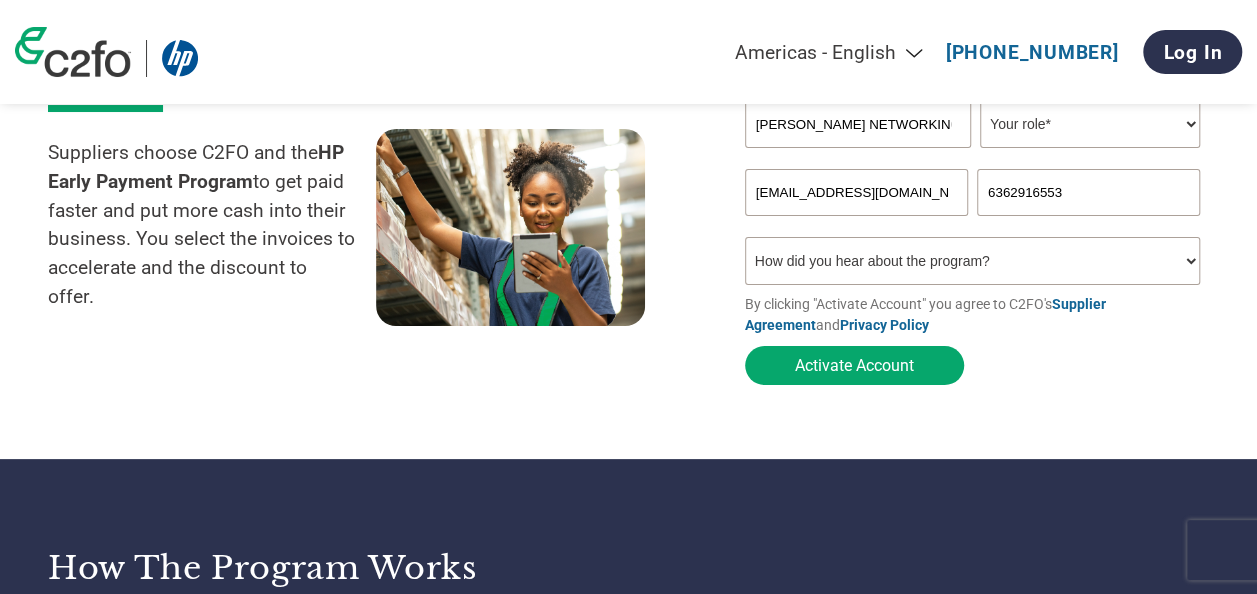 select on "Email" 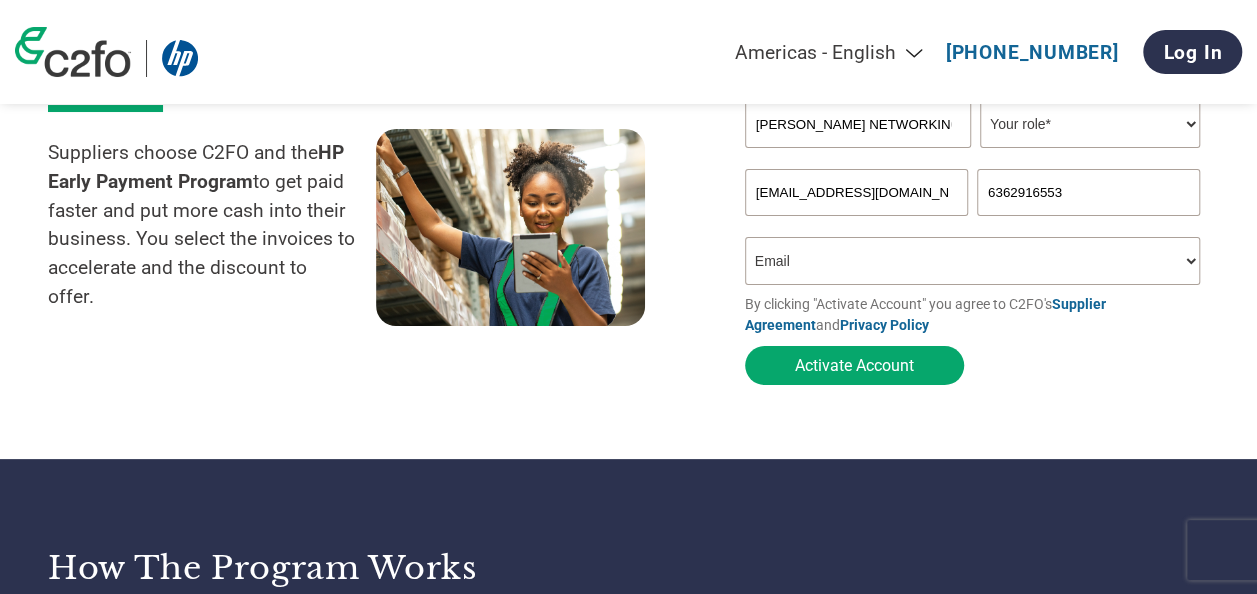 click on "How did you hear about the program? Received a letter Email Social Media Online Search Family/Friend/Acquaintance At an event Other" at bounding box center [972, 261] 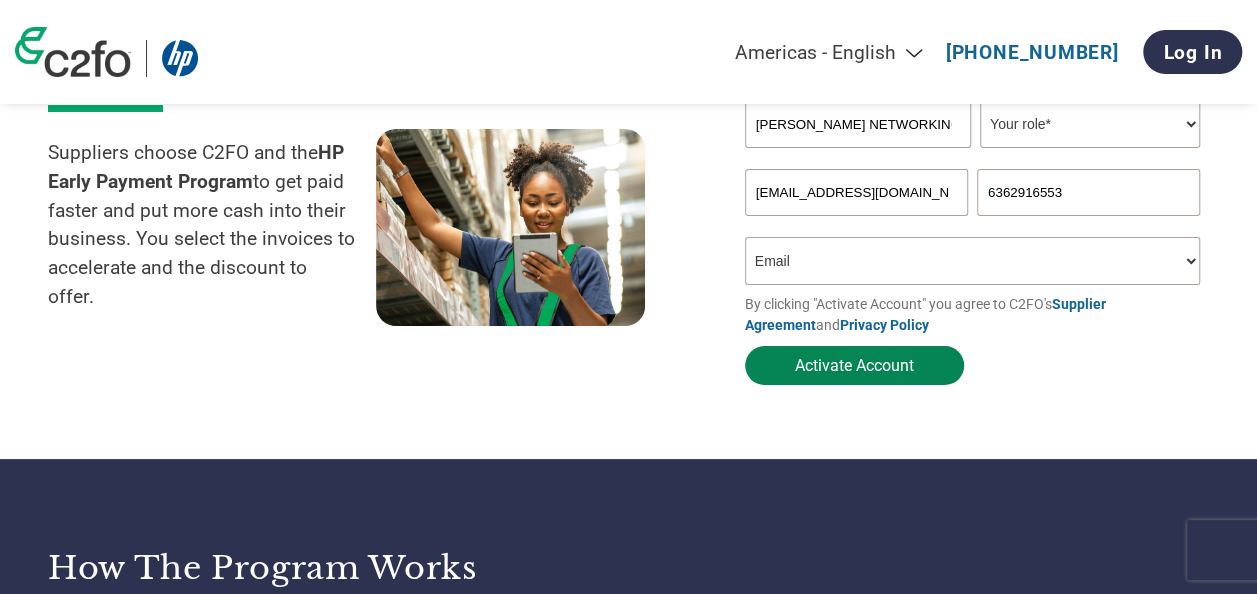 click on "Activate Account" at bounding box center (854, 365) 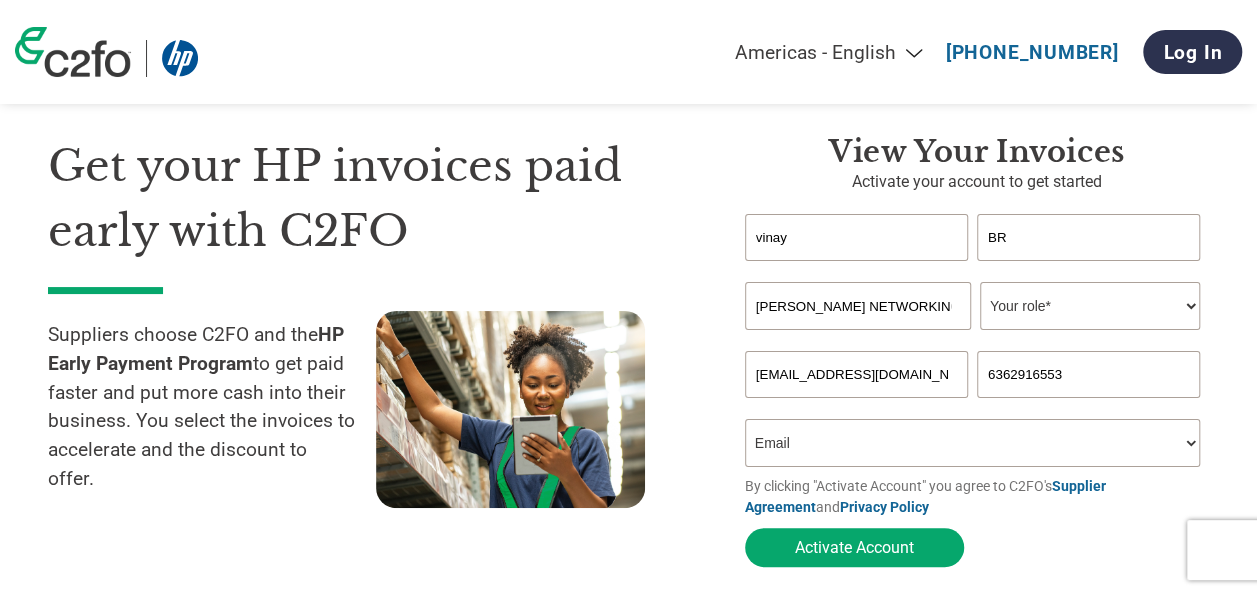 scroll, scrollTop: 40, scrollLeft: 0, axis: vertical 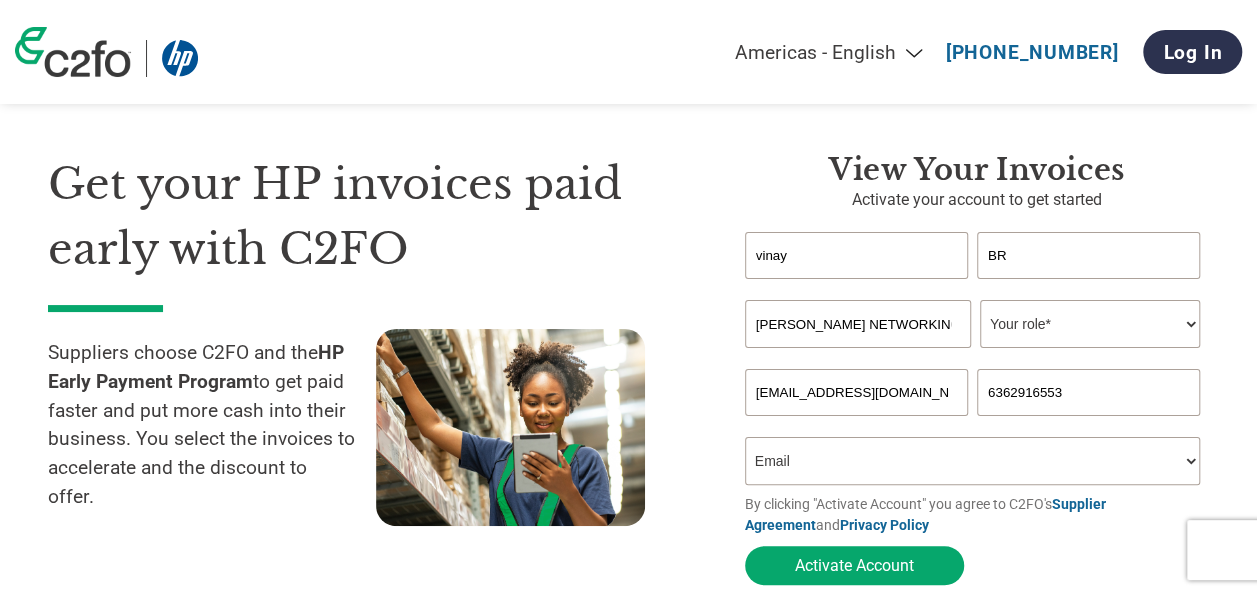 click on "Your role* CFO Controller Credit Manager Finance Director Treasurer CEO President Owner/Founder Accounting Bookkeeper Accounts Receivable Office Manager Other" at bounding box center (1090, 324) 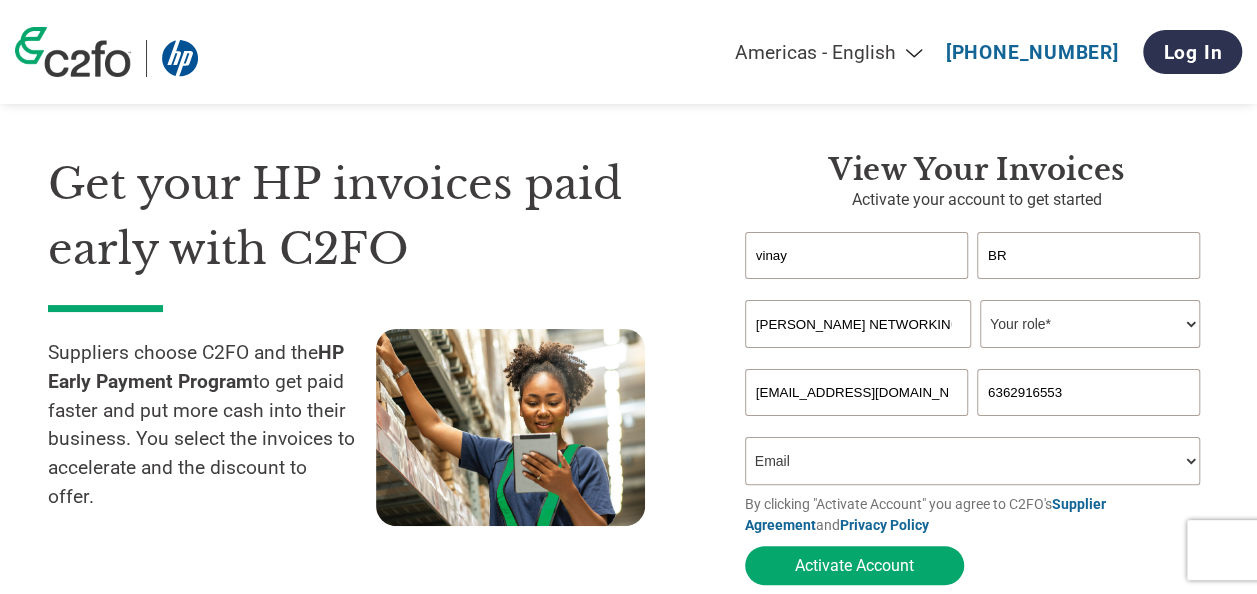 select on "OWNER_FOUNDER" 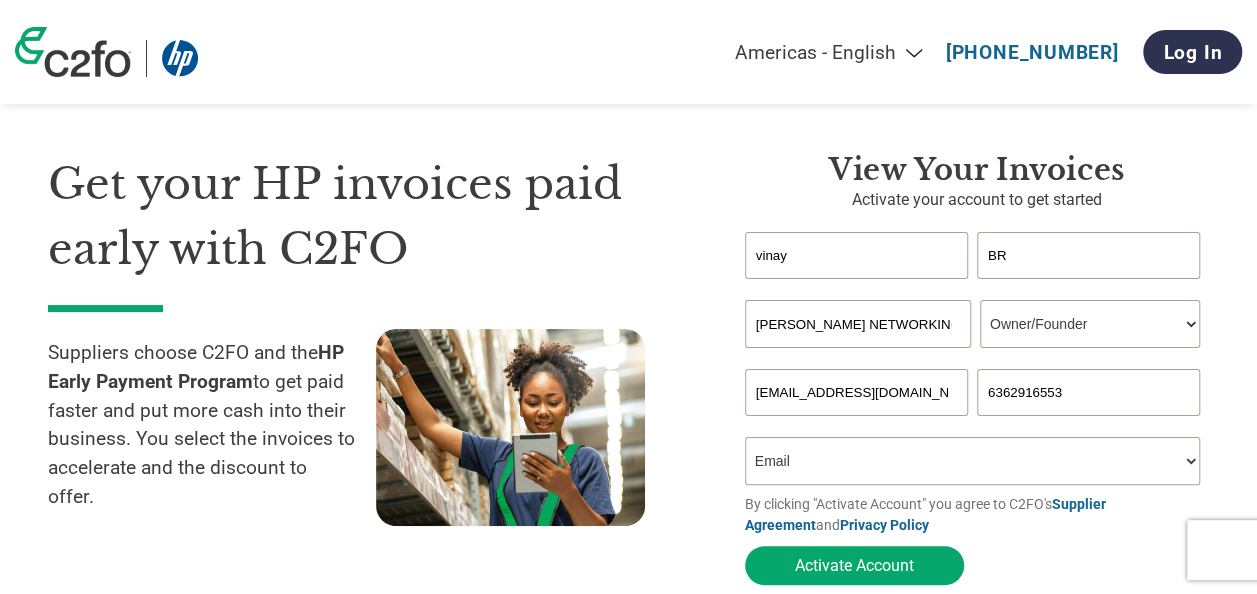 click on "Your role* CFO Controller Credit Manager Finance Director Treasurer CEO President Owner/Founder Accounting Bookkeeper Accounts Receivable Office Manager Other" at bounding box center [1090, 324] 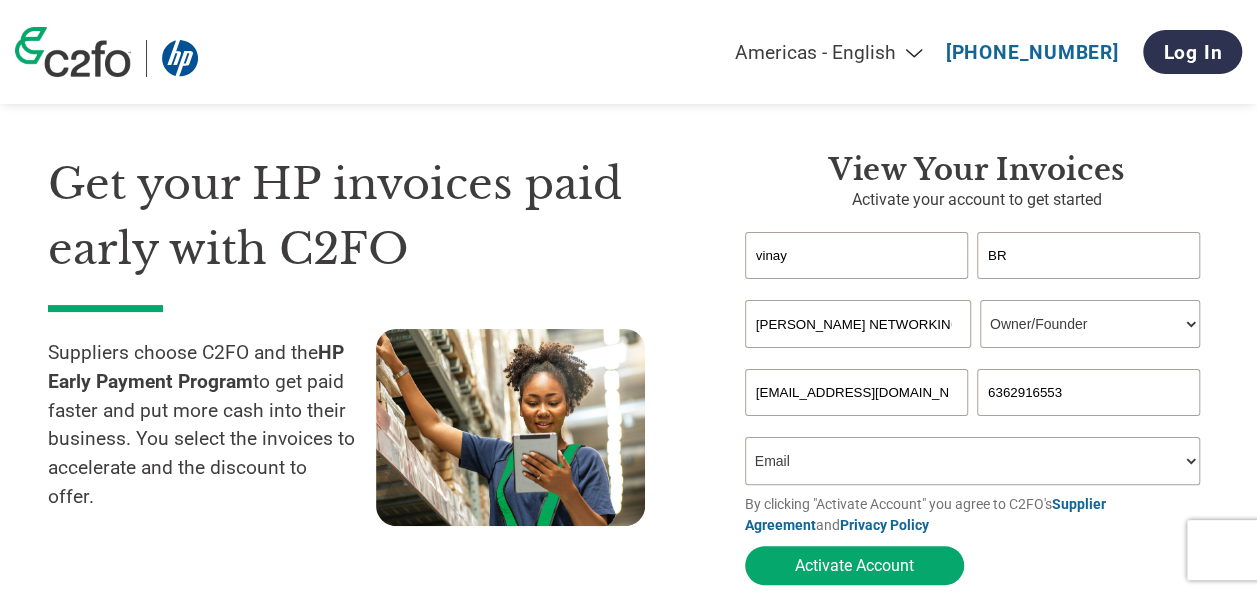 click on "How did you hear about the program? Received a letter Email Social Media Online Search Family/Friend/Acquaintance At an event Other" at bounding box center (972, 461) 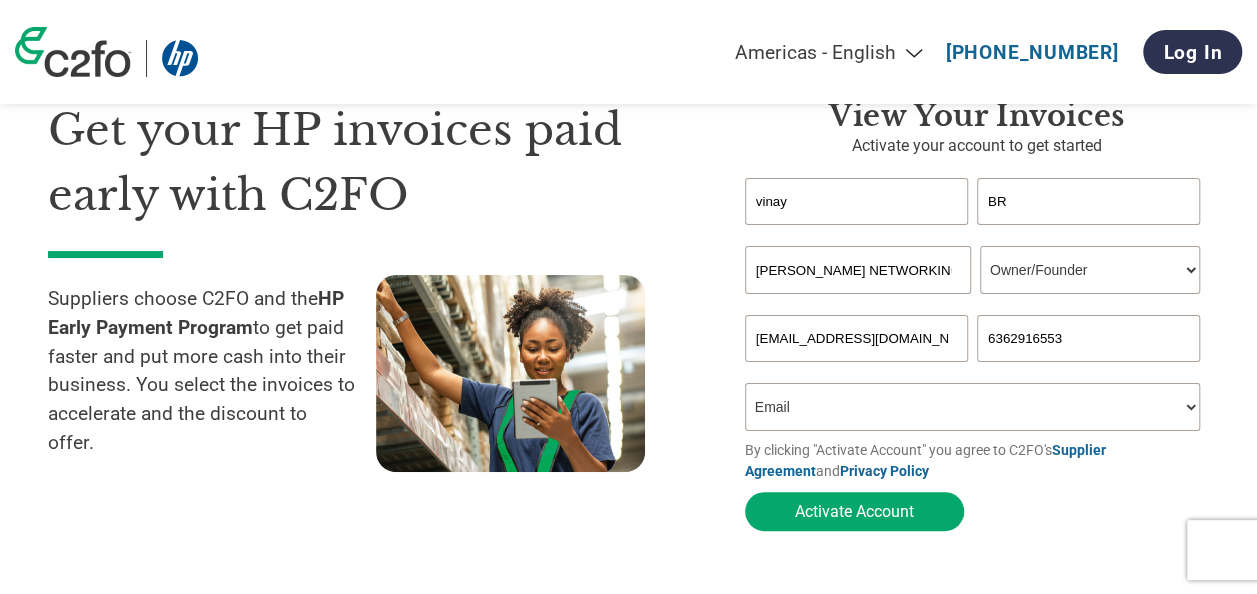 scroll, scrollTop: 140, scrollLeft: 0, axis: vertical 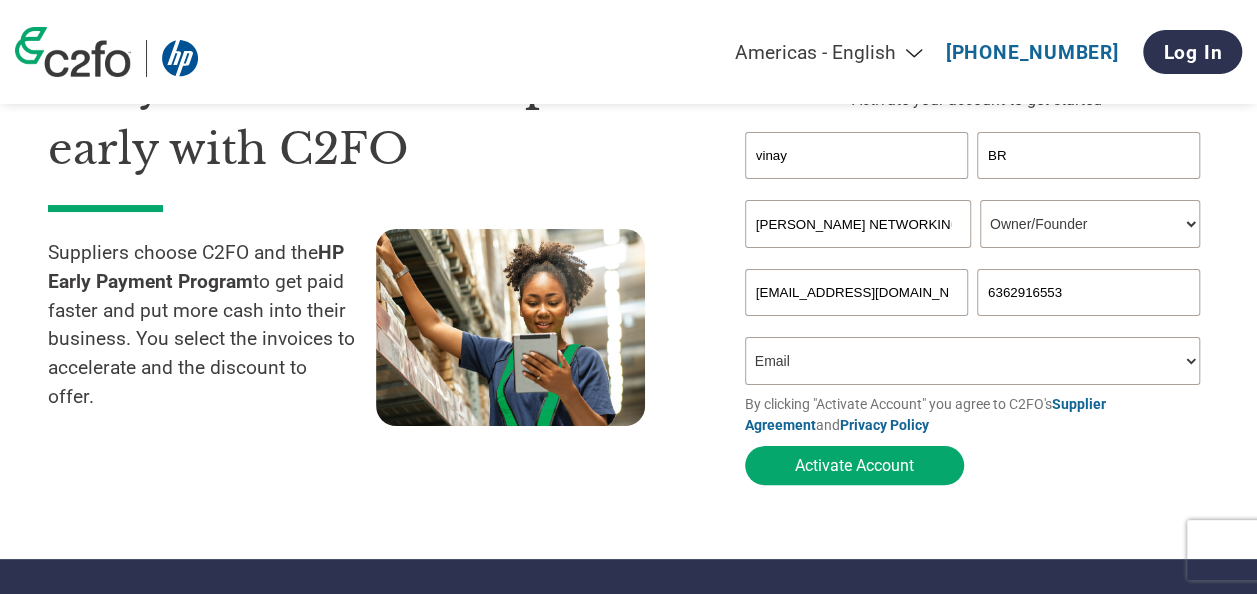 click on "How did you hear about the program? Received a letter Email Social Media Online Search Family/Friend/Acquaintance At an event Other" at bounding box center [972, 361] 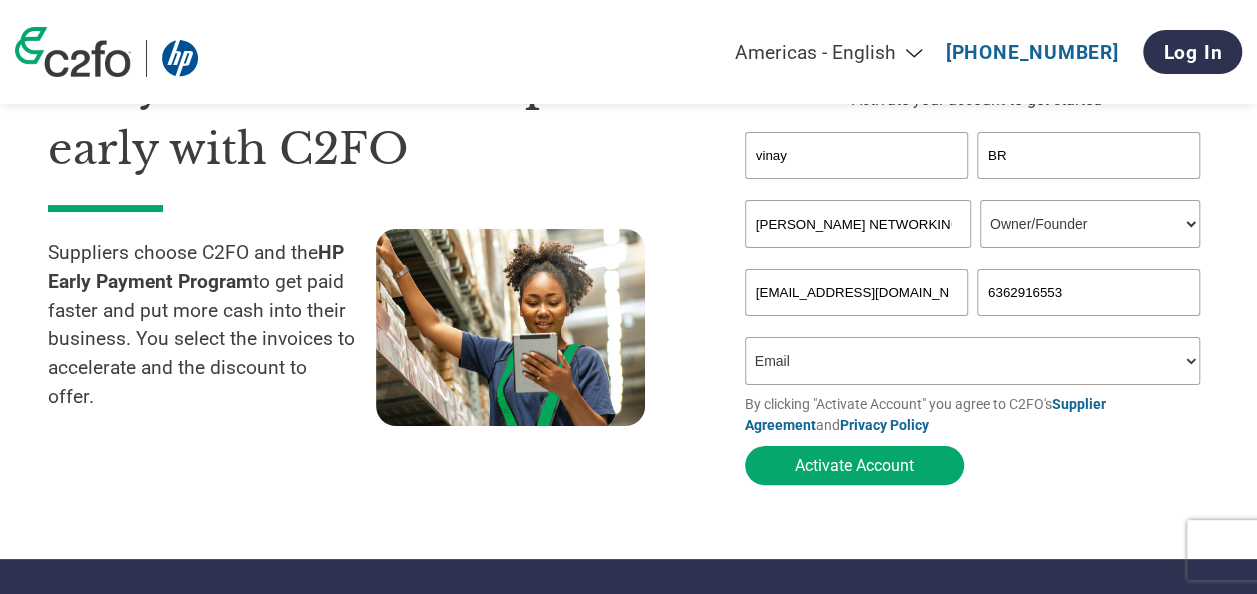 click on "How did you hear about the program? Received a letter Email Social Media Online Search Family/Friend/Acquaintance At an event Other" at bounding box center (972, 361) 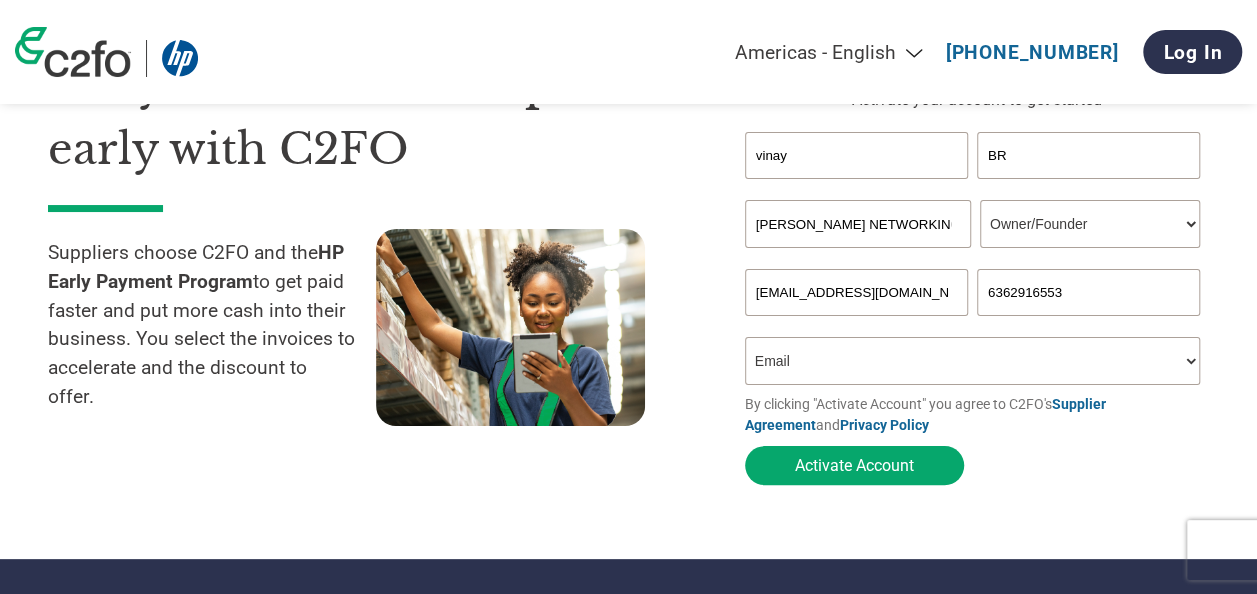 click on "How did you hear about the program? Received a letter Email Social Media Online Search Family/Friend/Acquaintance At an event Other" at bounding box center (972, 361) 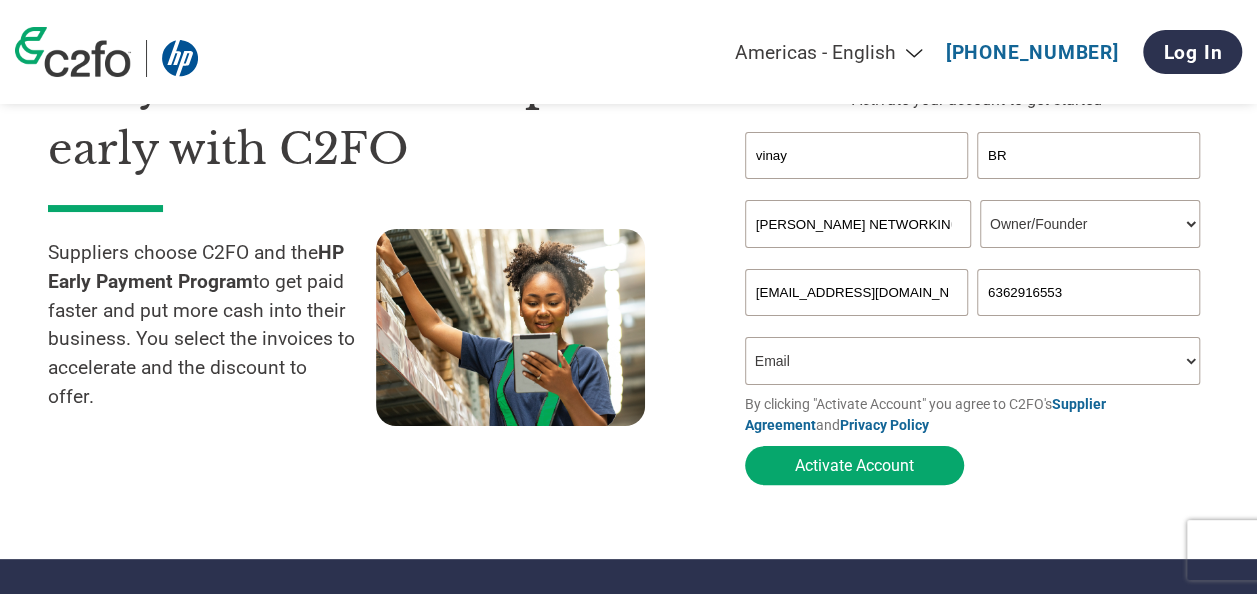 click on "vinaygowdabr1@gmail.com" at bounding box center (856, 292) 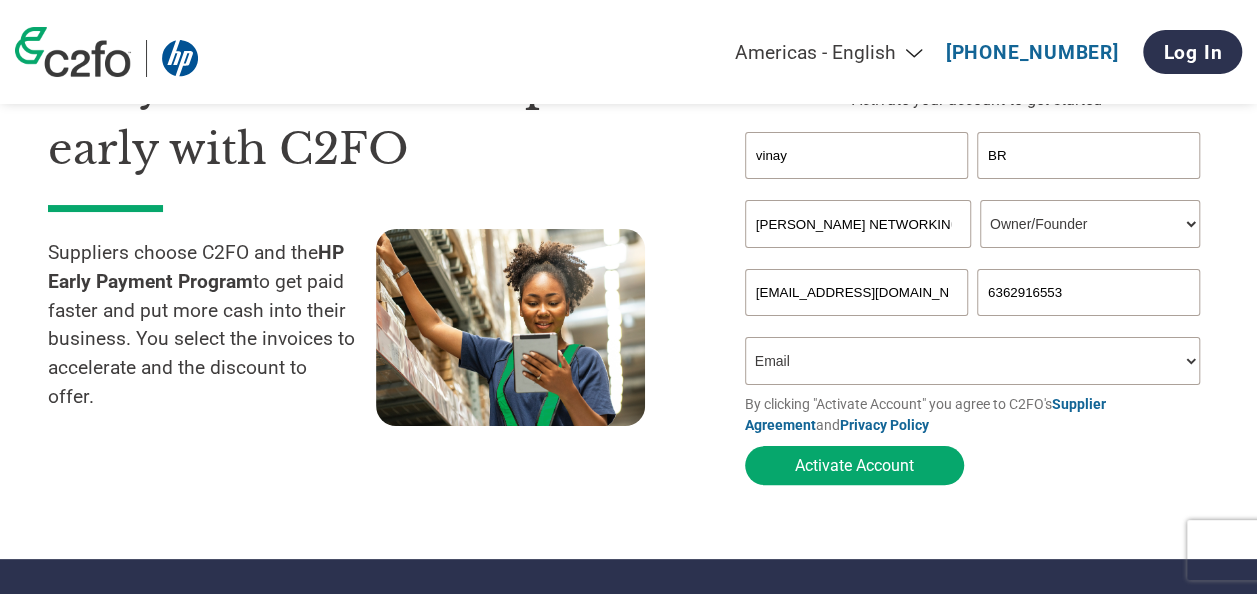 type on "vinay@gmail.com" 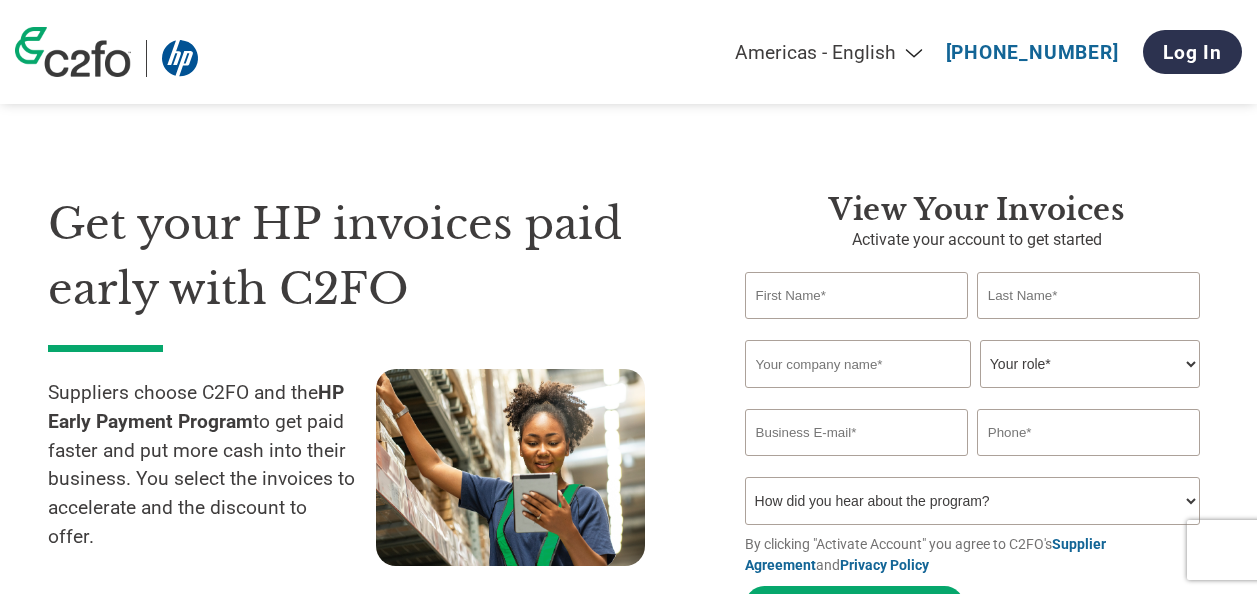 scroll, scrollTop: 0, scrollLeft: 0, axis: both 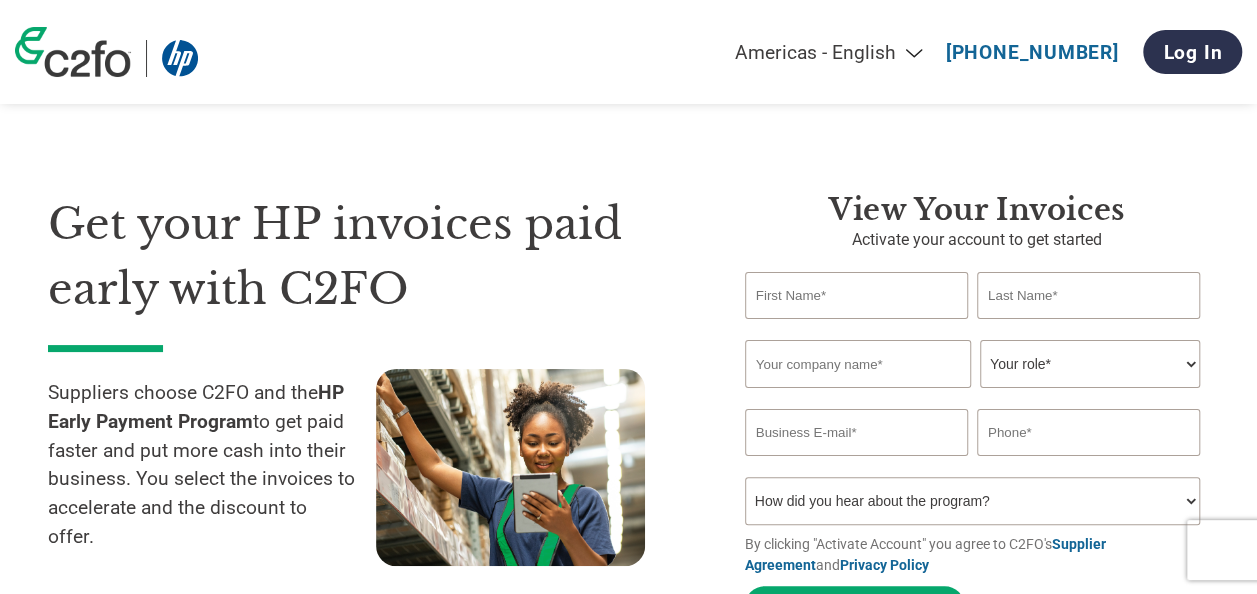 click at bounding box center (856, 432) 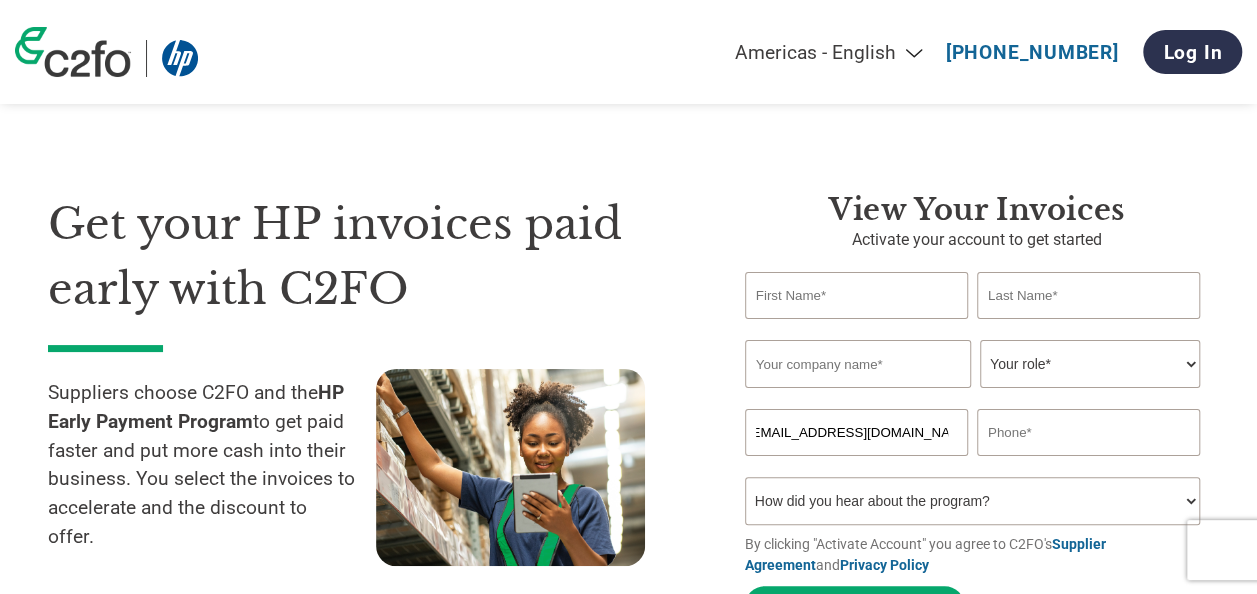 scroll, scrollTop: 0, scrollLeft: 15, axis: horizontal 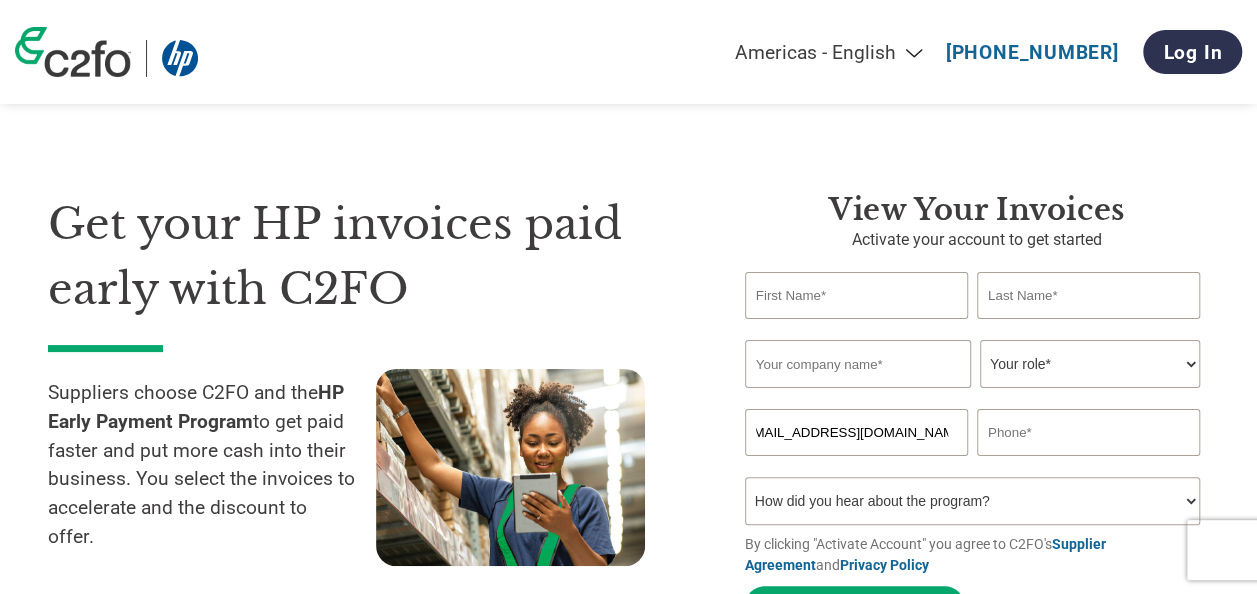 type on "vinay@svnetworkingsolutions.co.in" 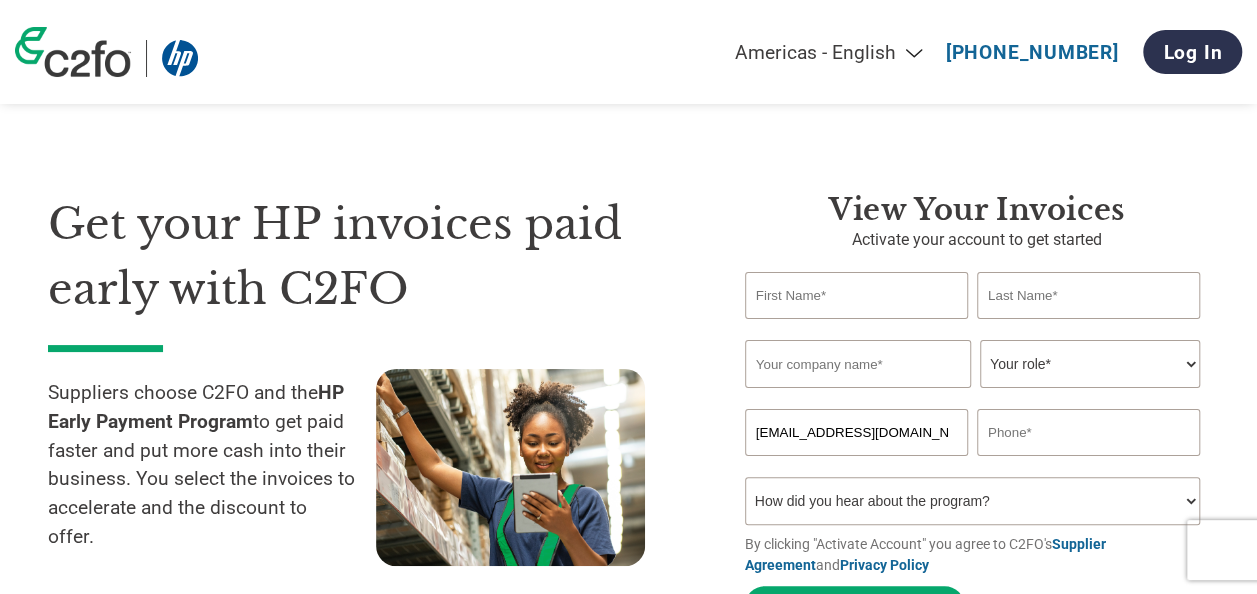 click at bounding box center [856, 295] 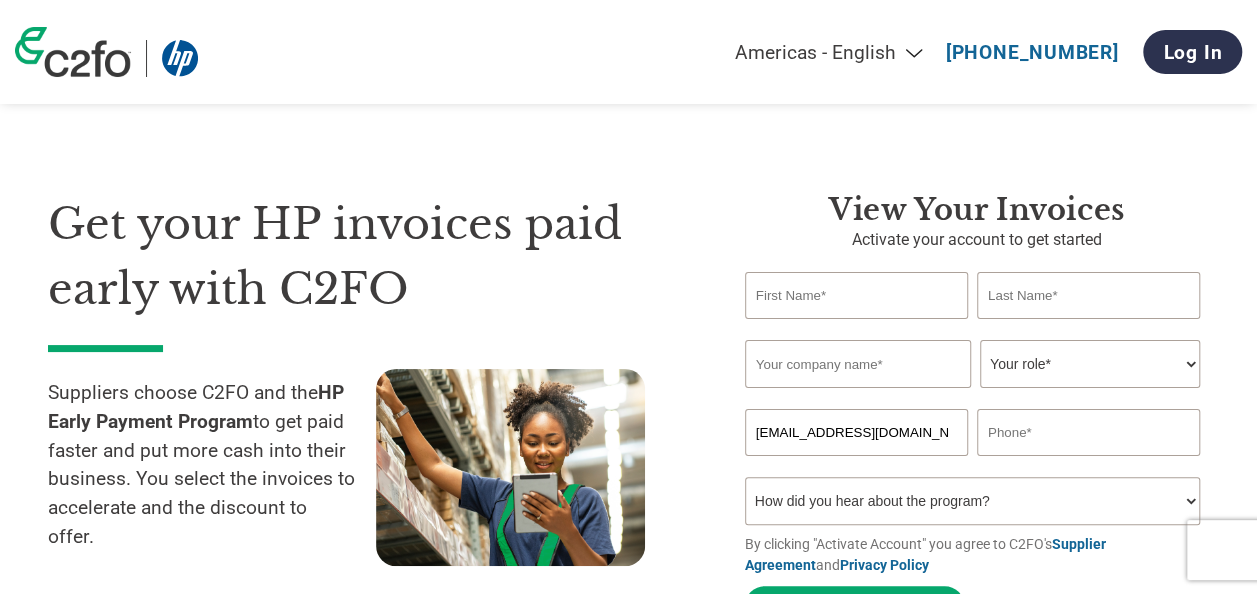 type on "vinay" 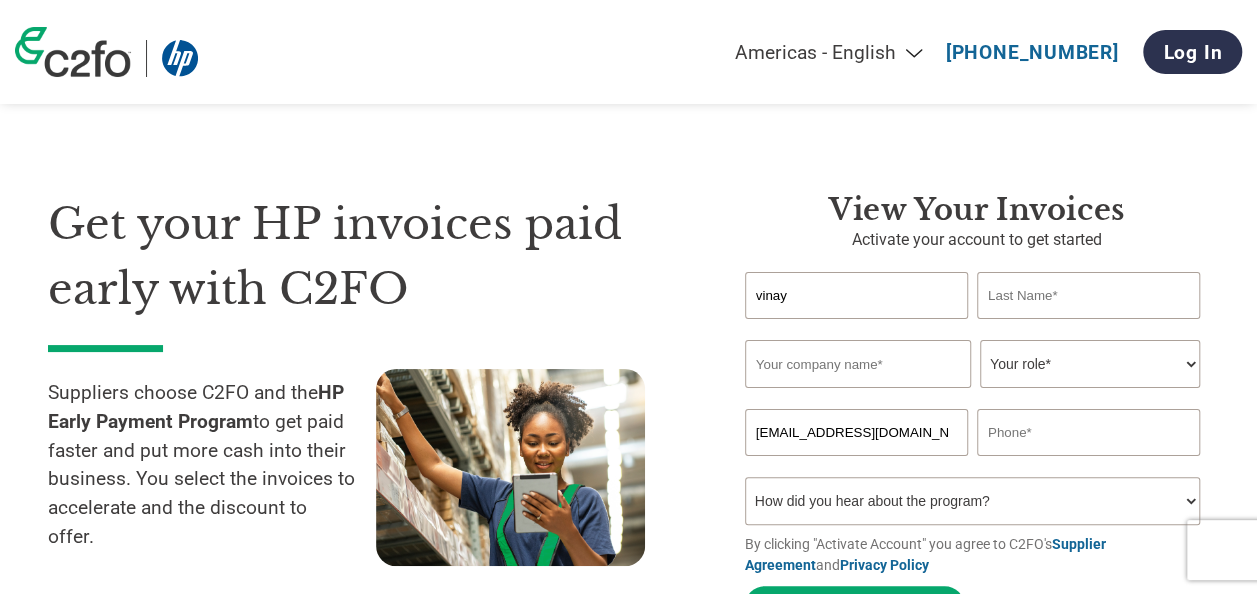 type on "BR" 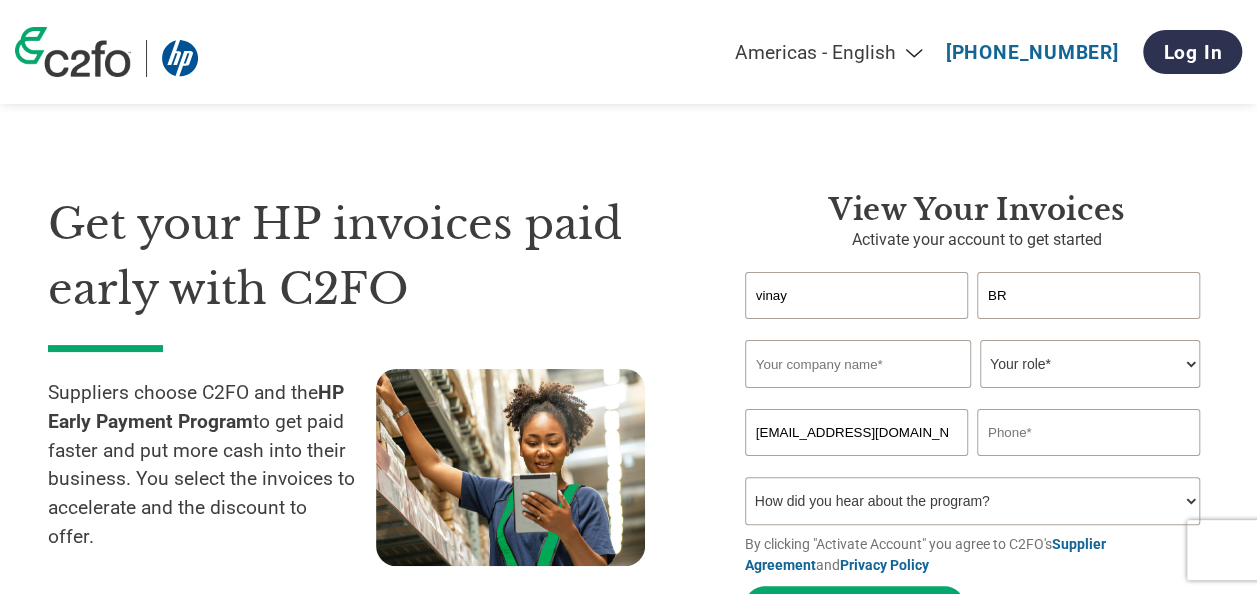 type on "SIDDHI VINAYAKA NETWORKING SOLUTIONS" 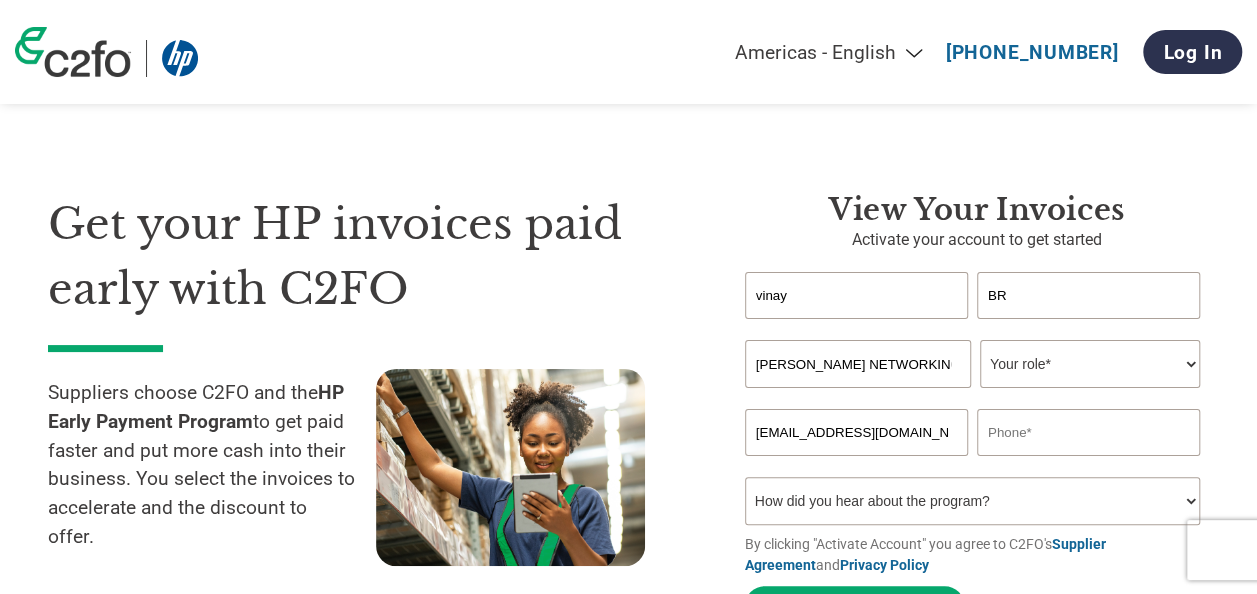 type on "6362916553" 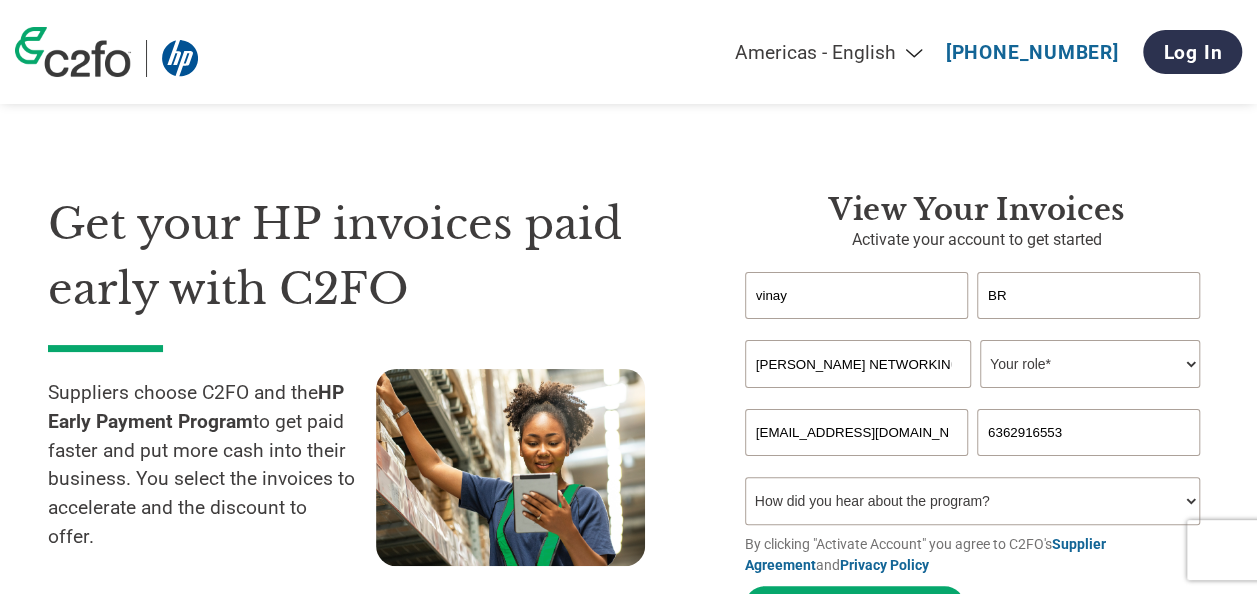 click on "Your role* CFO Controller Credit Manager Finance Director Treasurer CEO President Owner/Founder Accounting Bookkeeper Accounts Receivable Office Manager Other" at bounding box center (1090, 364) 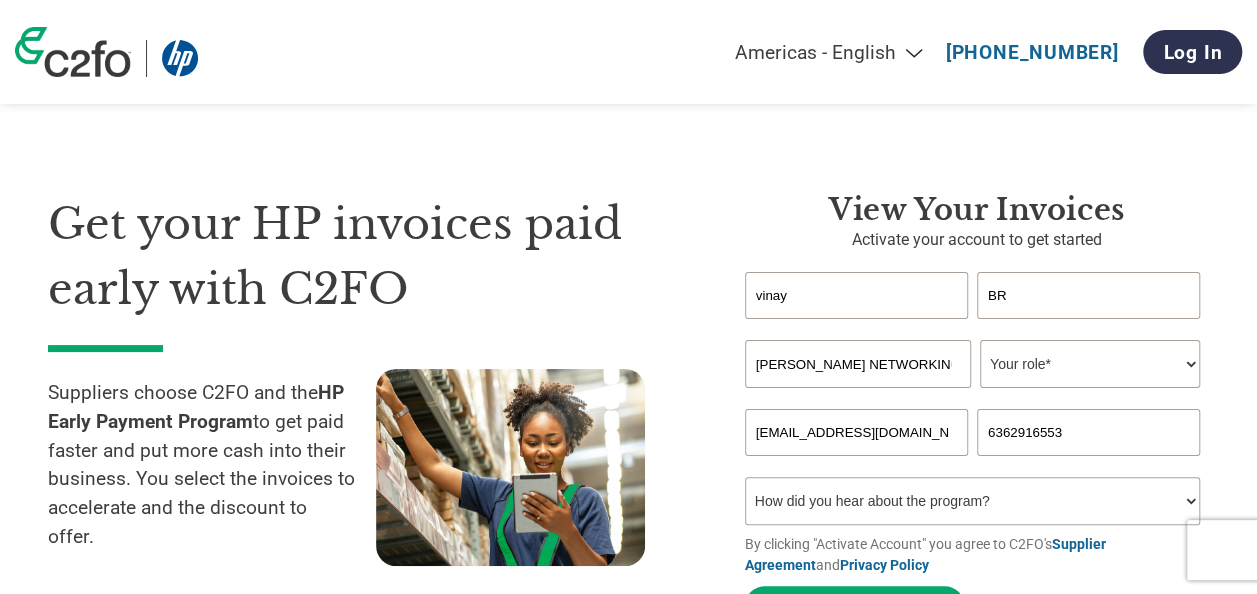 select on "OWNER_FOUNDER" 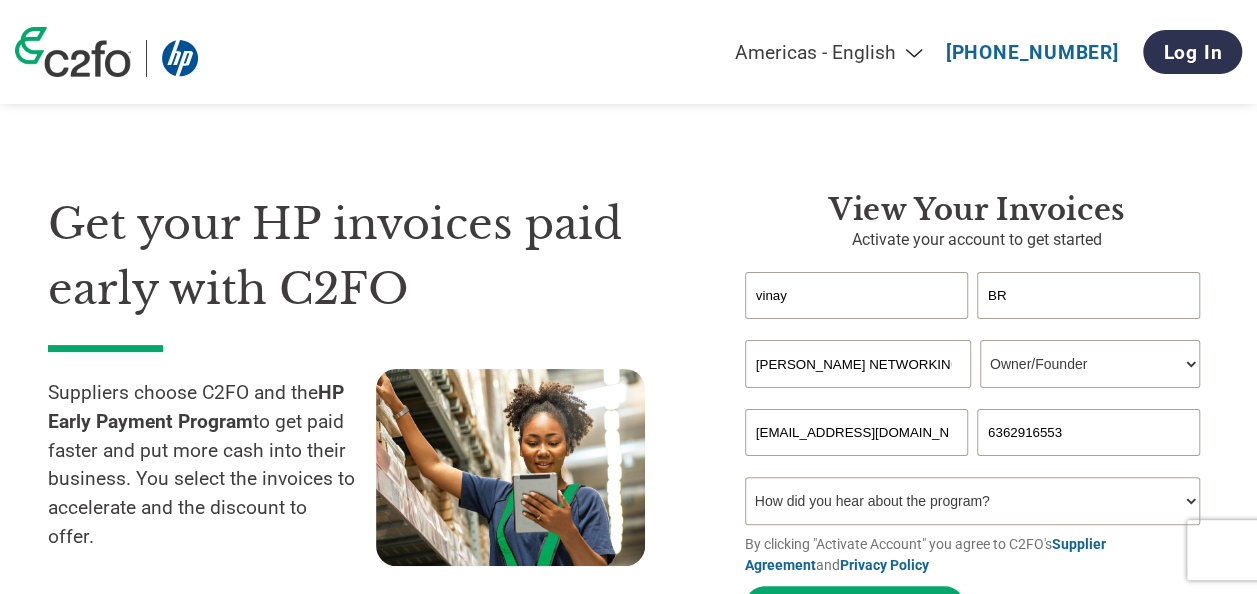 click on "Your role* CFO Controller Credit Manager Finance Director Treasurer CEO President Owner/Founder Accounting Bookkeeper Accounts Receivable Office Manager Other" at bounding box center (1090, 364) 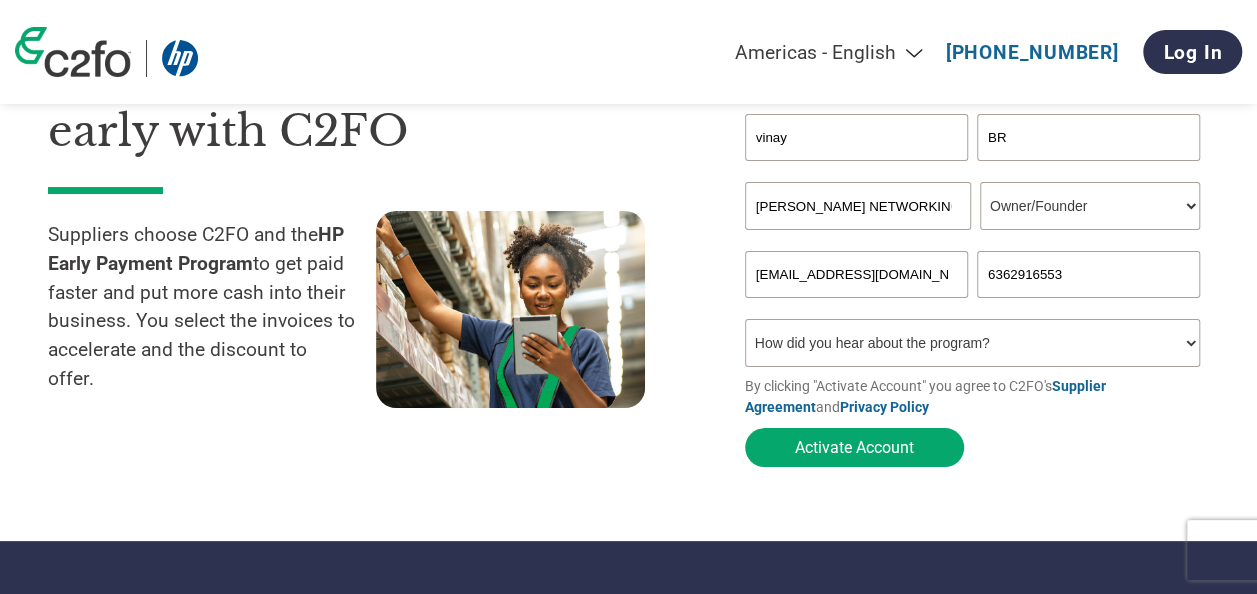 scroll, scrollTop: 160, scrollLeft: 0, axis: vertical 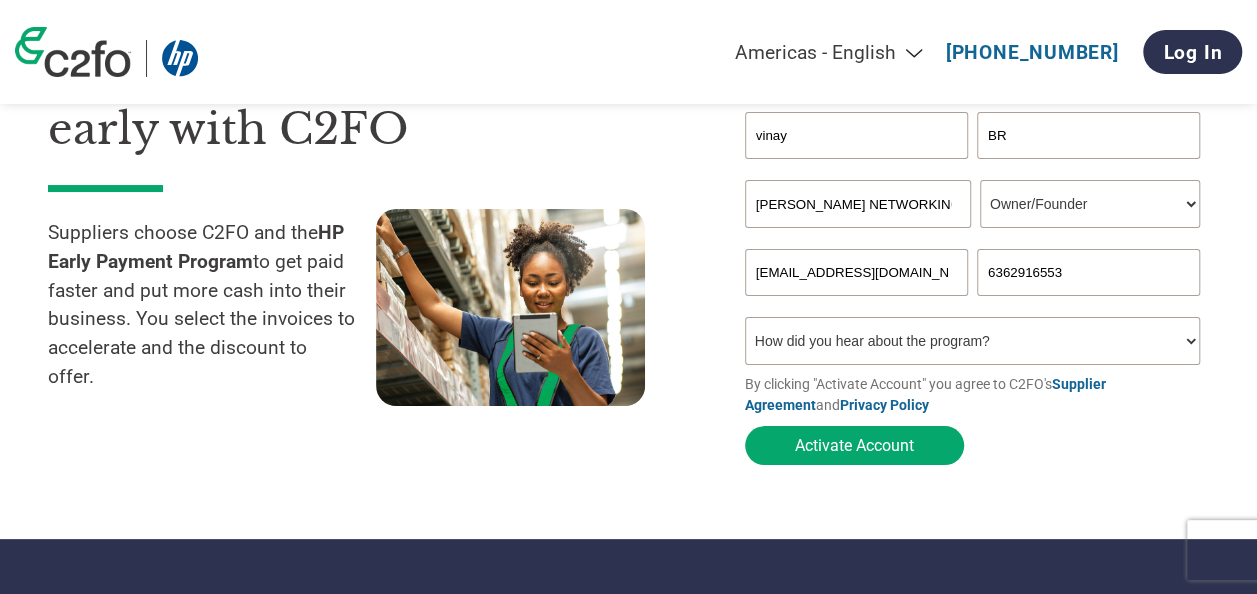 click on "How did you hear about the program? Received a letter Email Social Media Online Search Family/Friend/Acquaintance At an event Other" at bounding box center (972, 341) 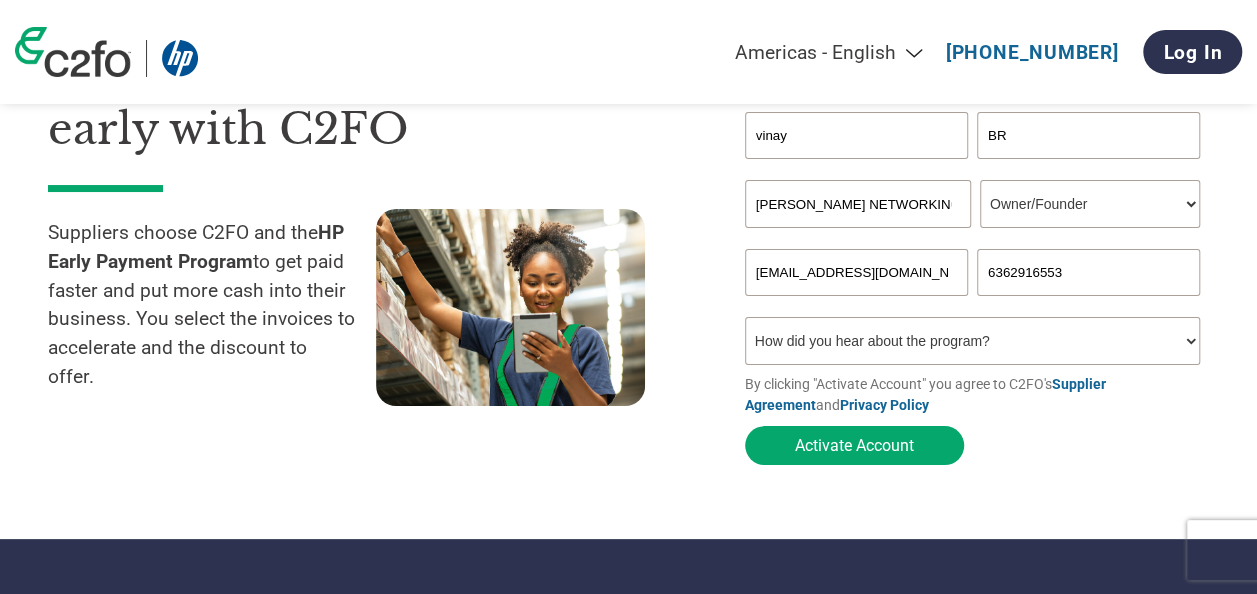 select on "Email" 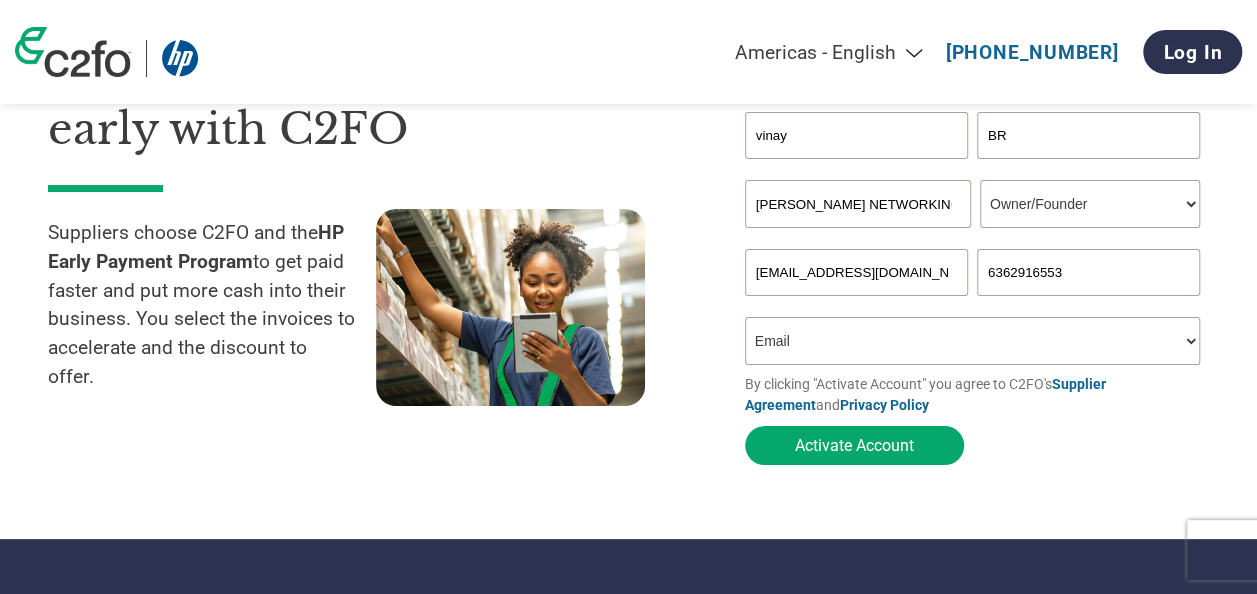 click on "How did you hear about the program? Received a letter Email Social Media Online Search Family/Friend/Acquaintance At an event Other" at bounding box center [972, 341] 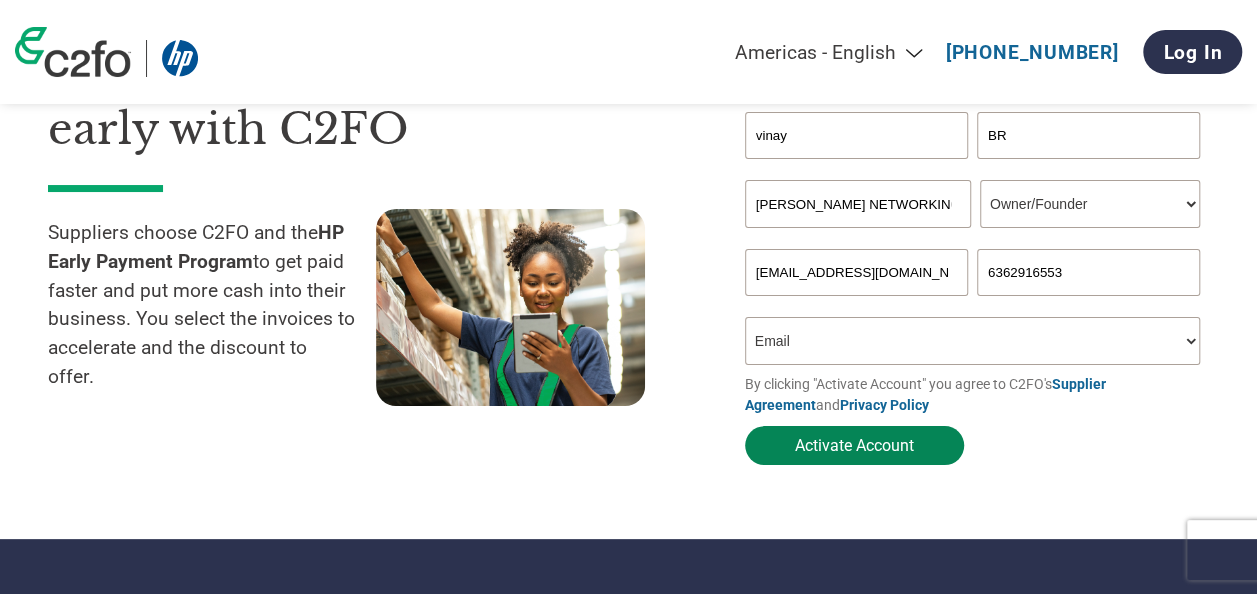 click on "Activate Account" at bounding box center (854, 445) 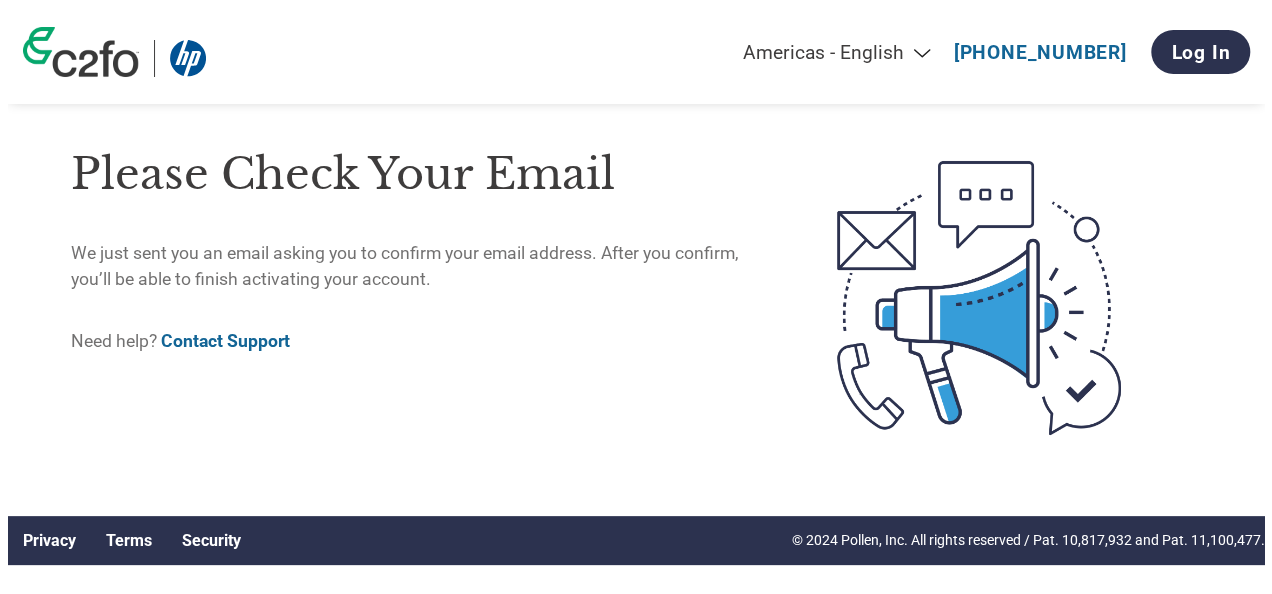 scroll, scrollTop: 0, scrollLeft: 0, axis: both 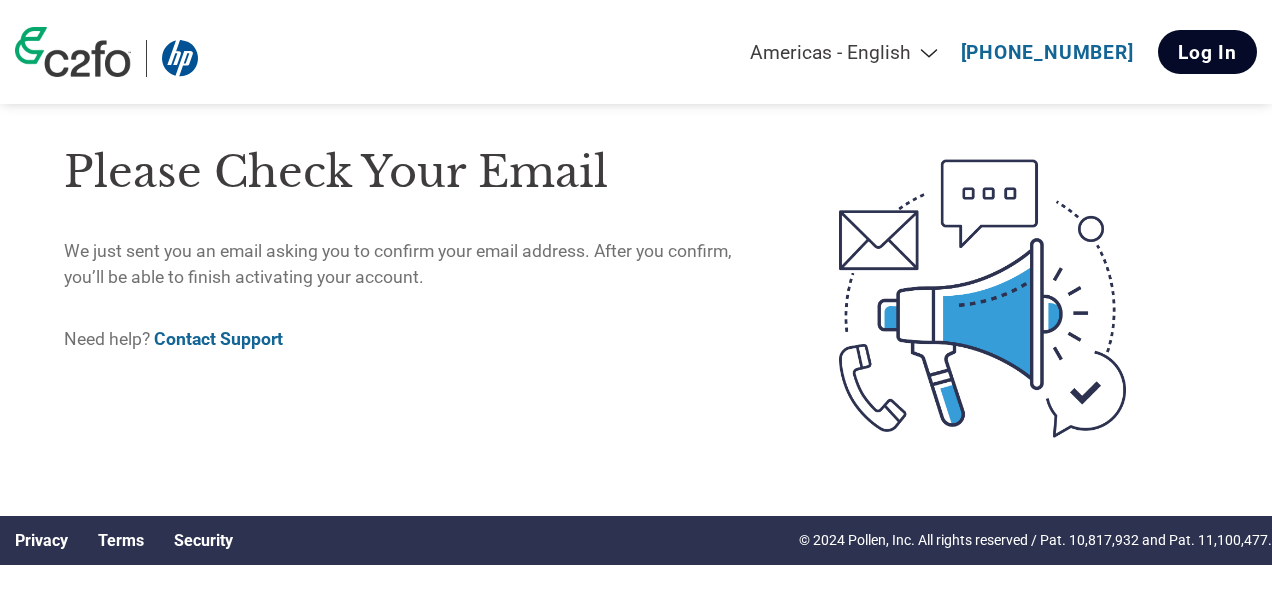 click on "Log In" at bounding box center [1207, 52] 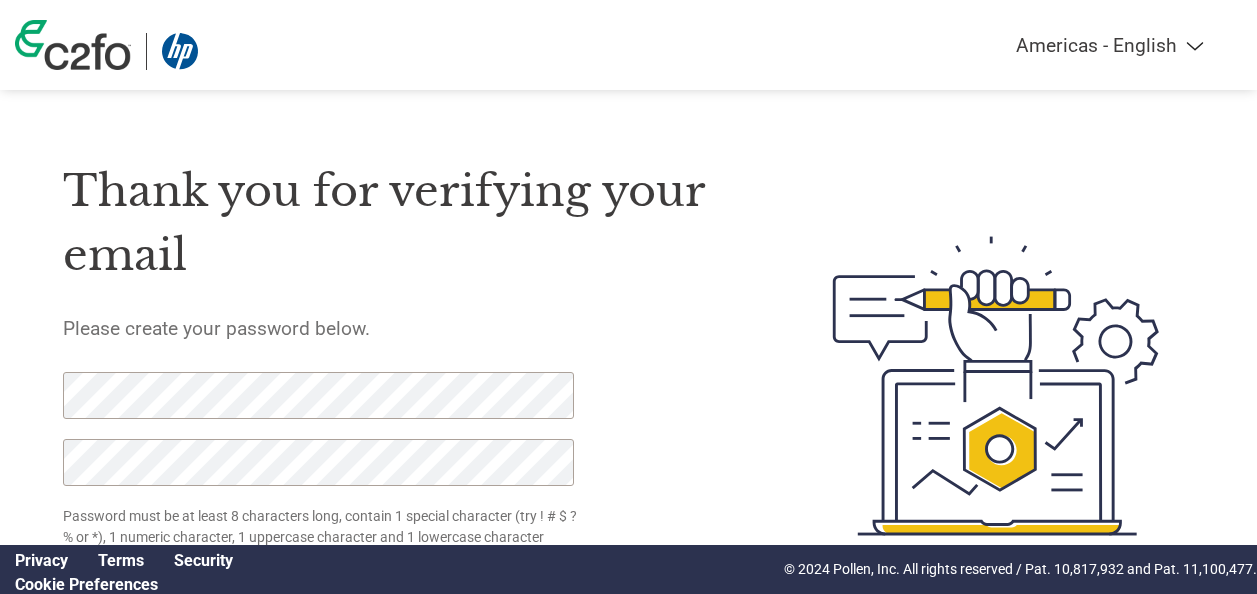 scroll, scrollTop: 0, scrollLeft: 0, axis: both 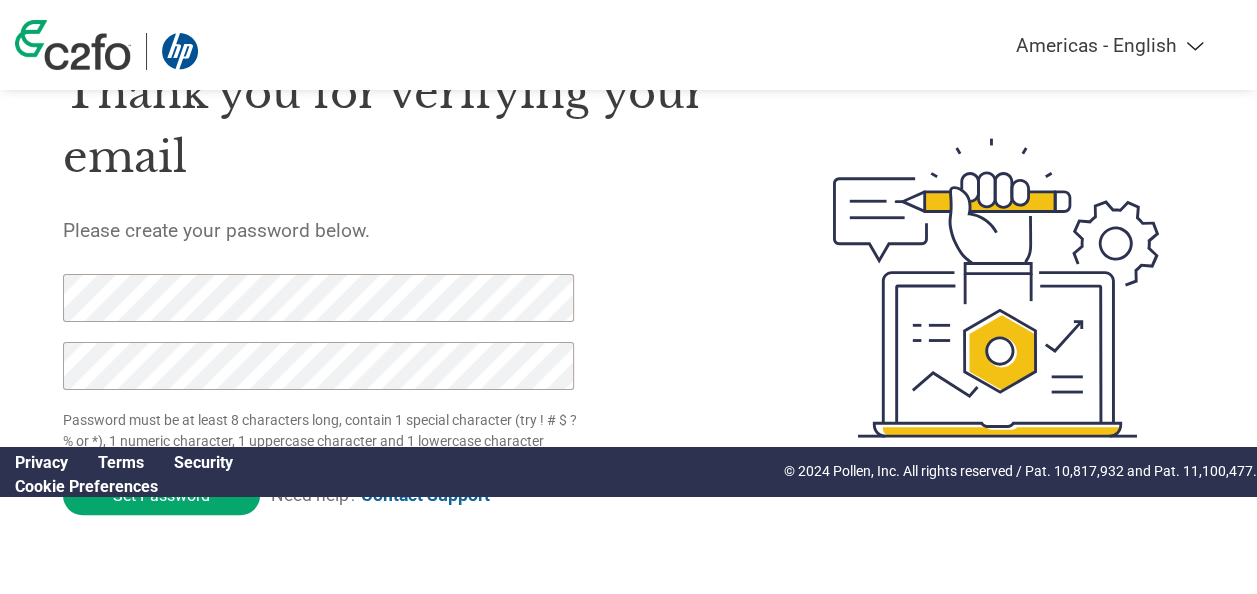 click at bounding box center [968, 288] 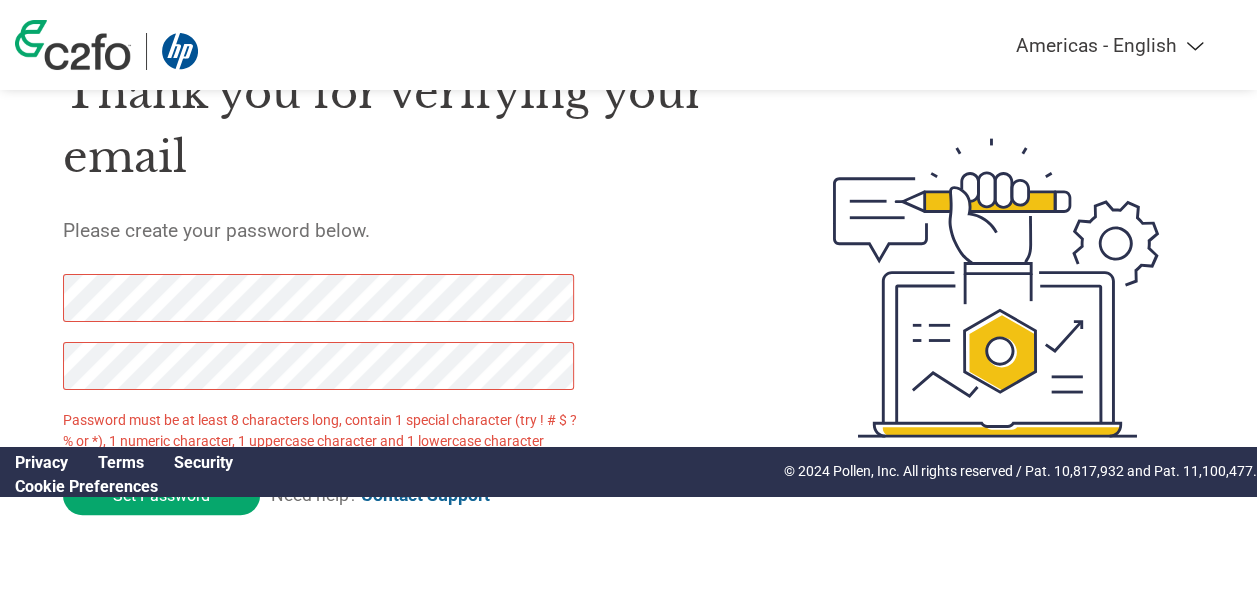 click on "Americas - English Américas - Español [GEOGRAPHIC_DATA] - Português Amériques - Français [GEOGRAPHIC_DATA] - English [GEOGRAPHIC_DATA] - Español [GEOGRAPHIC_DATA] - Français [GEOGRAPHIC_DATA] - Nederlands [GEOGRAPHIC_DATA] - Deutsch [GEOGRAPHIC_DATA] - Italiano [GEOGRAPHIC_DATA] - Русский [GEOGRAPHIC_DATA] - Türkçe [GEOGRAPHIC_DATA] - English ([GEOGRAPHIC_DATA]) [GEOGRAPHIC_DATA] - English ([GEOGRAPHIC_DATA]) [GEOGRAPHIC_DATA] - English (others) 亚太地区 - 简体中文 亞太地區 - 繁體中文 Thank you for verifying your email Please create your password below. Password must be at least 8 characters long, contain 1 special character (try ! # $ ? % or *), 1 numeric character, 1 uppercase character and 1 lowercase character Set Password Need help?   Contact Support   Privacy Terms   Security Cookie Preferences © 2024 Pollen, Inc. All rights reserved / Pat. 10,817,932 and Pat. 11,100,477." at bounding box center [628, 248] 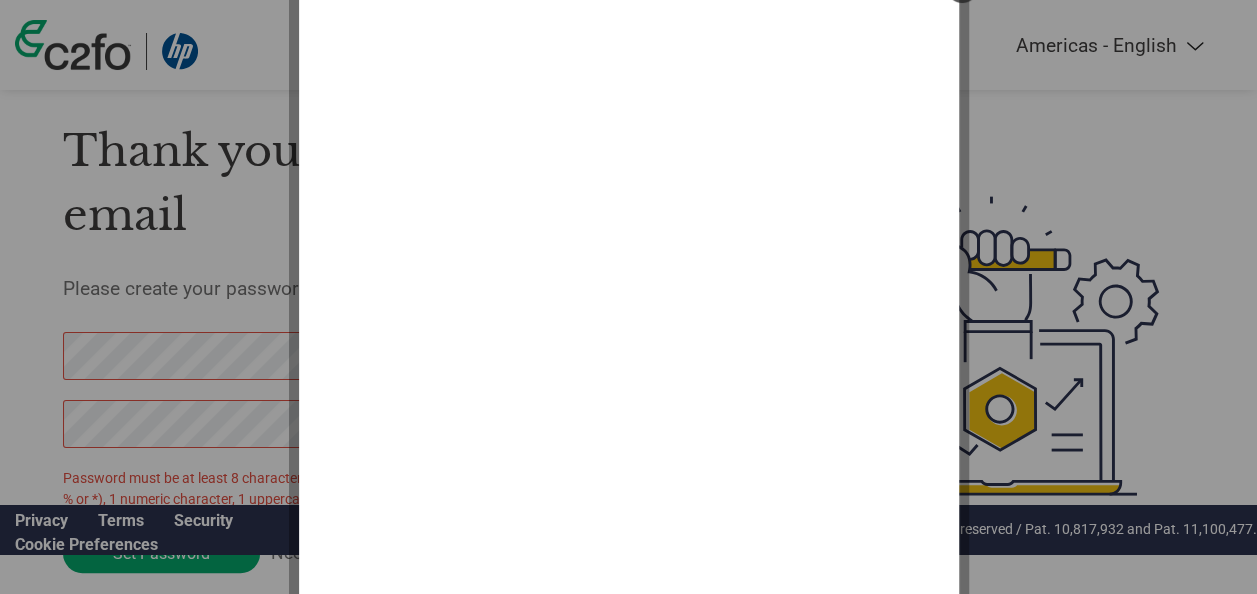 scroll, scrollTop: 80, scrollLeft: 0, axis: vertical 